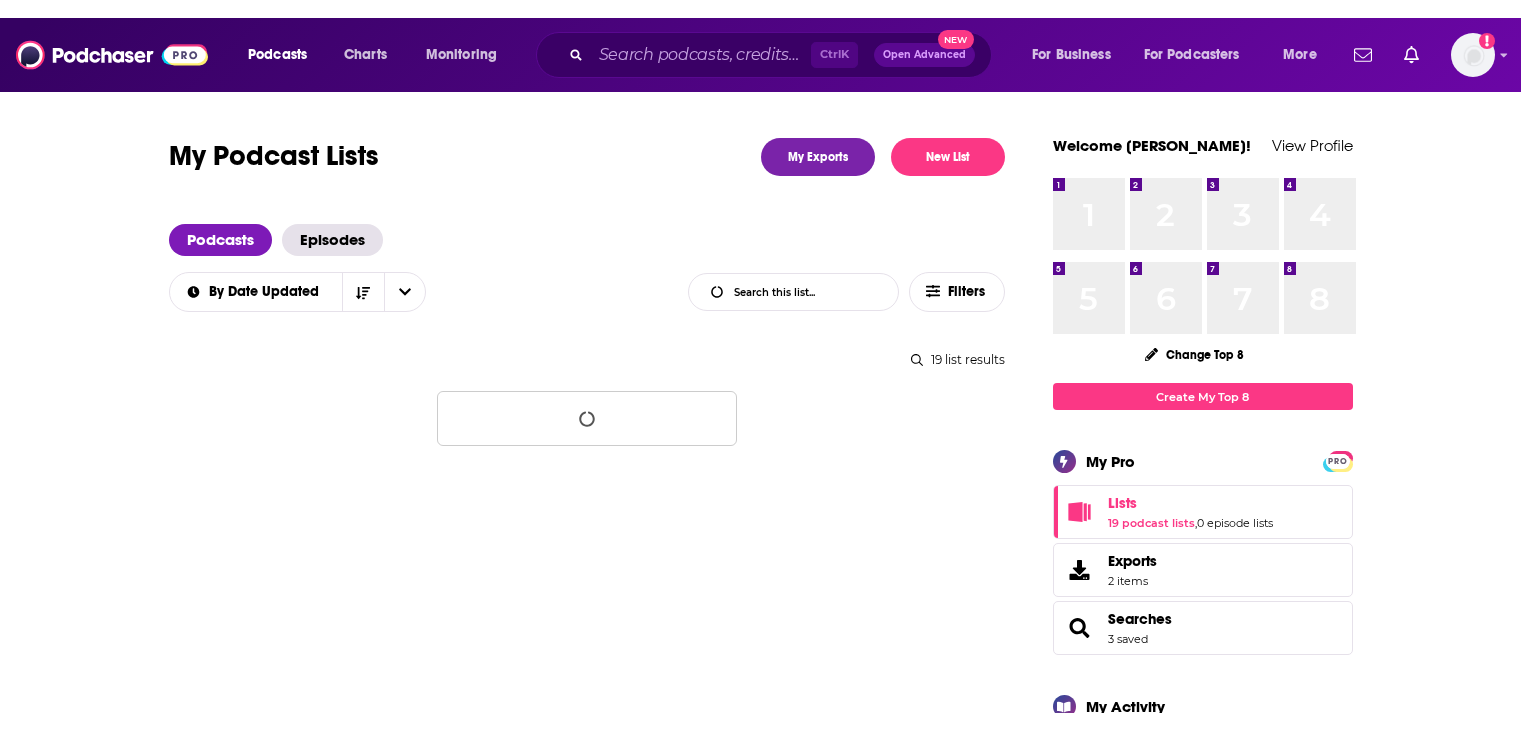 scroll, scrollTop: 0, scrollLeft: 0, axis: both 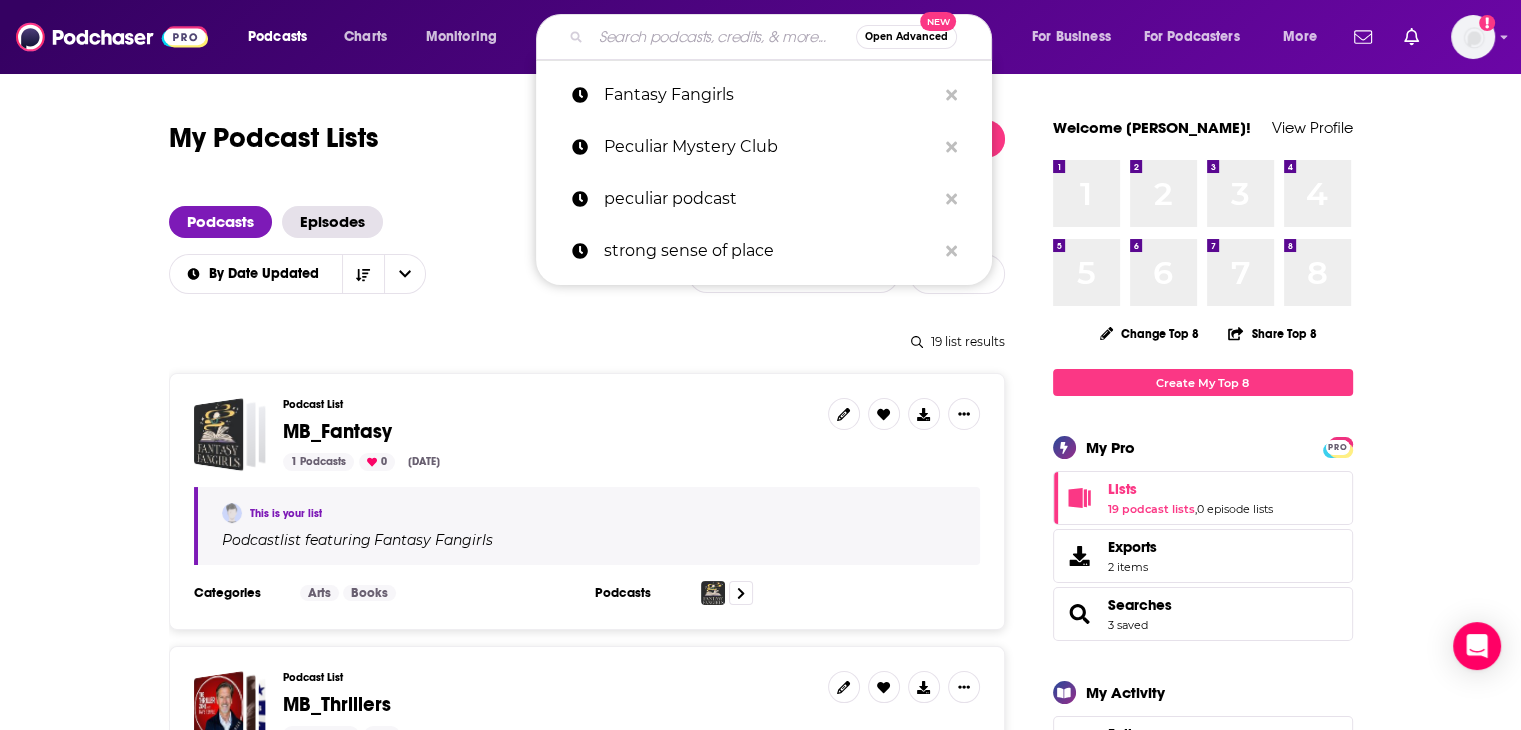 paste on "debutiful" 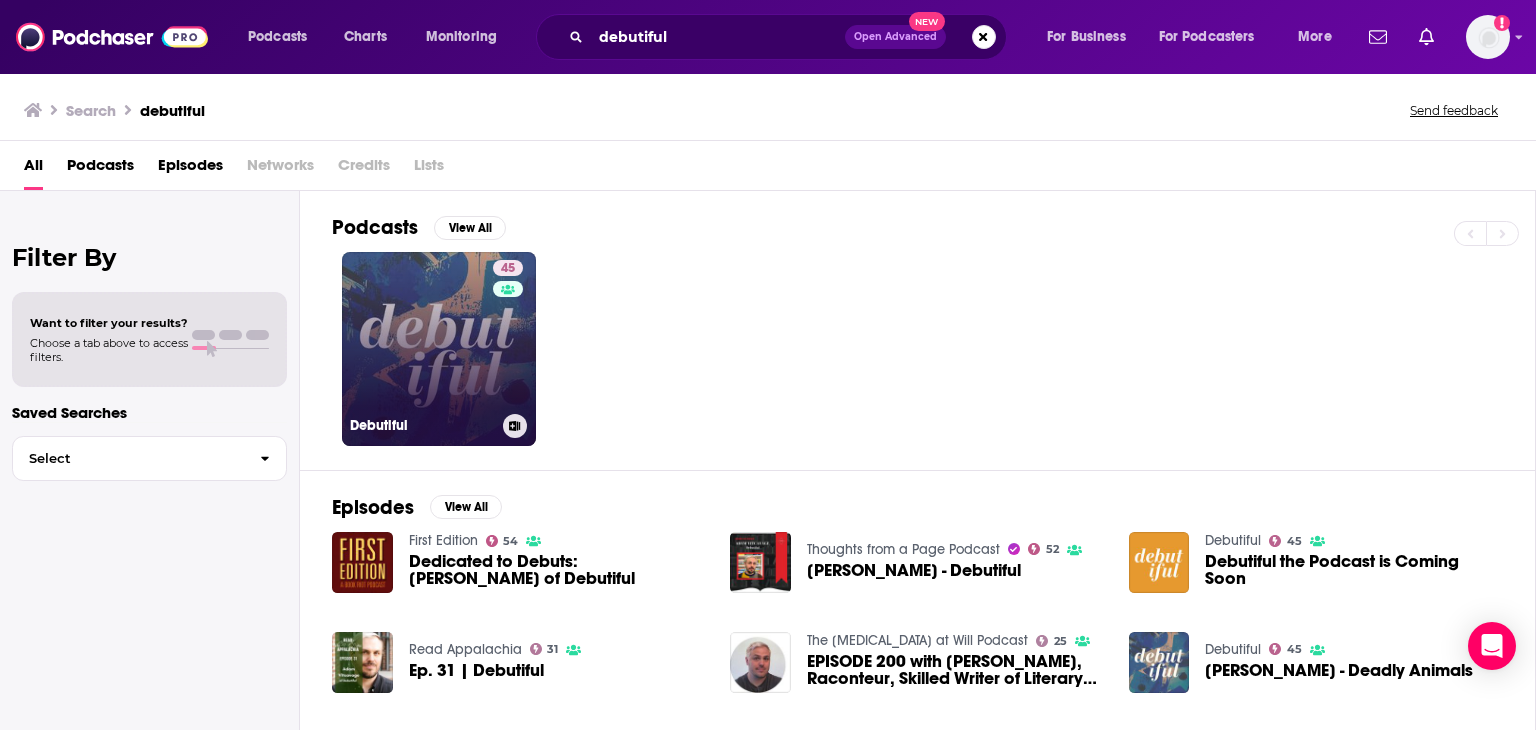 click on "45 Debutiful" at bounding box center [439, 349] 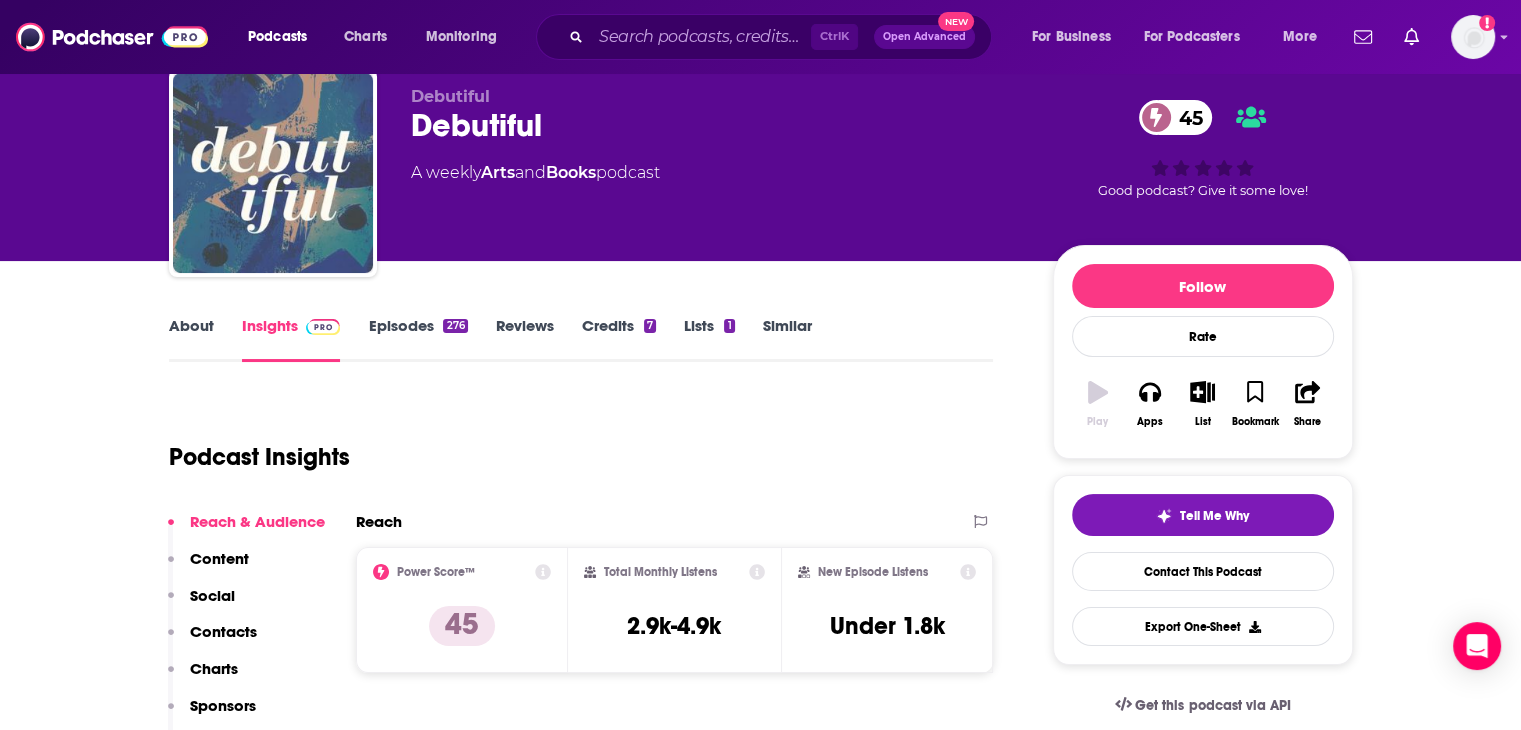 scroll, scrollTop: 100, scrollLeft: 0, axis: vertical 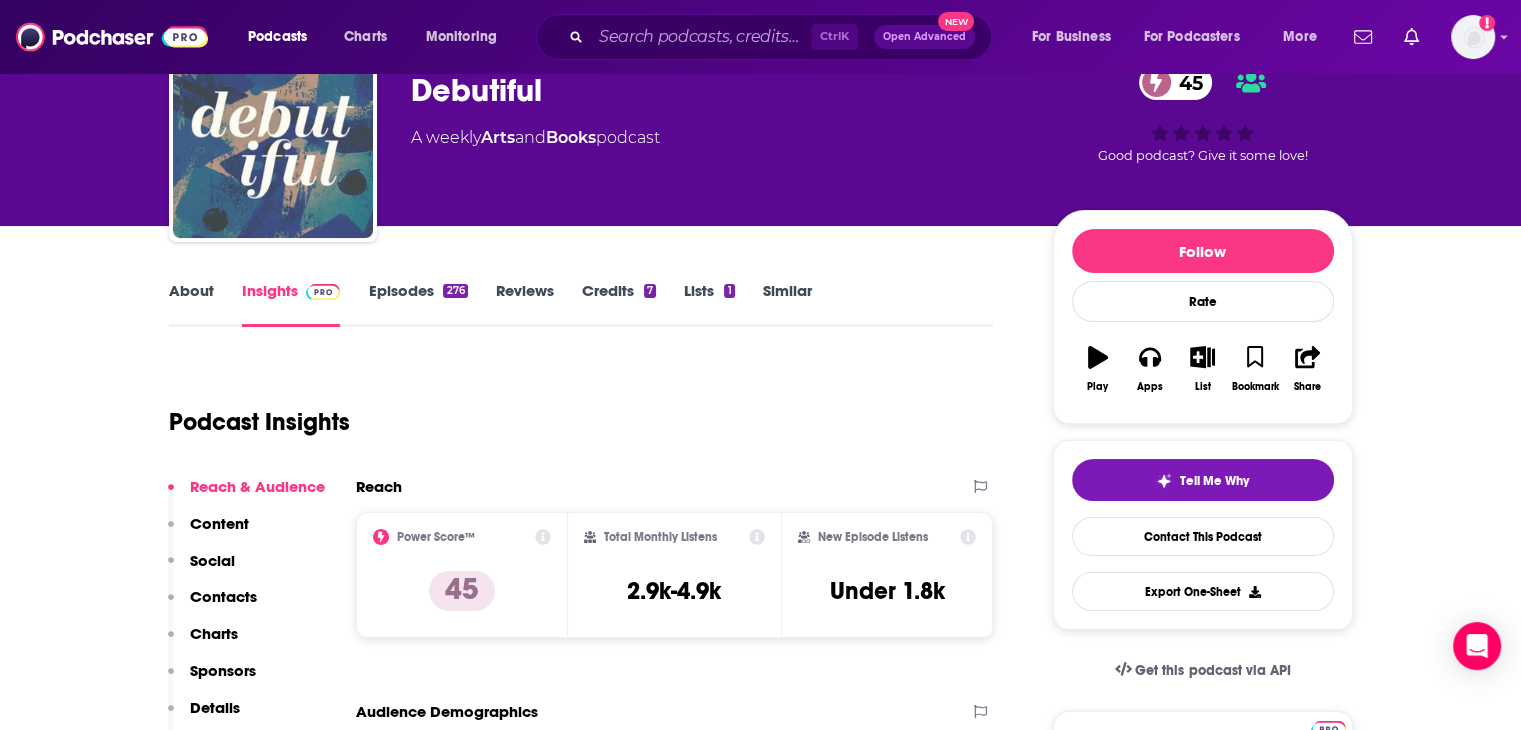 click on "Episodes 276" at bounding box center [417, 304] 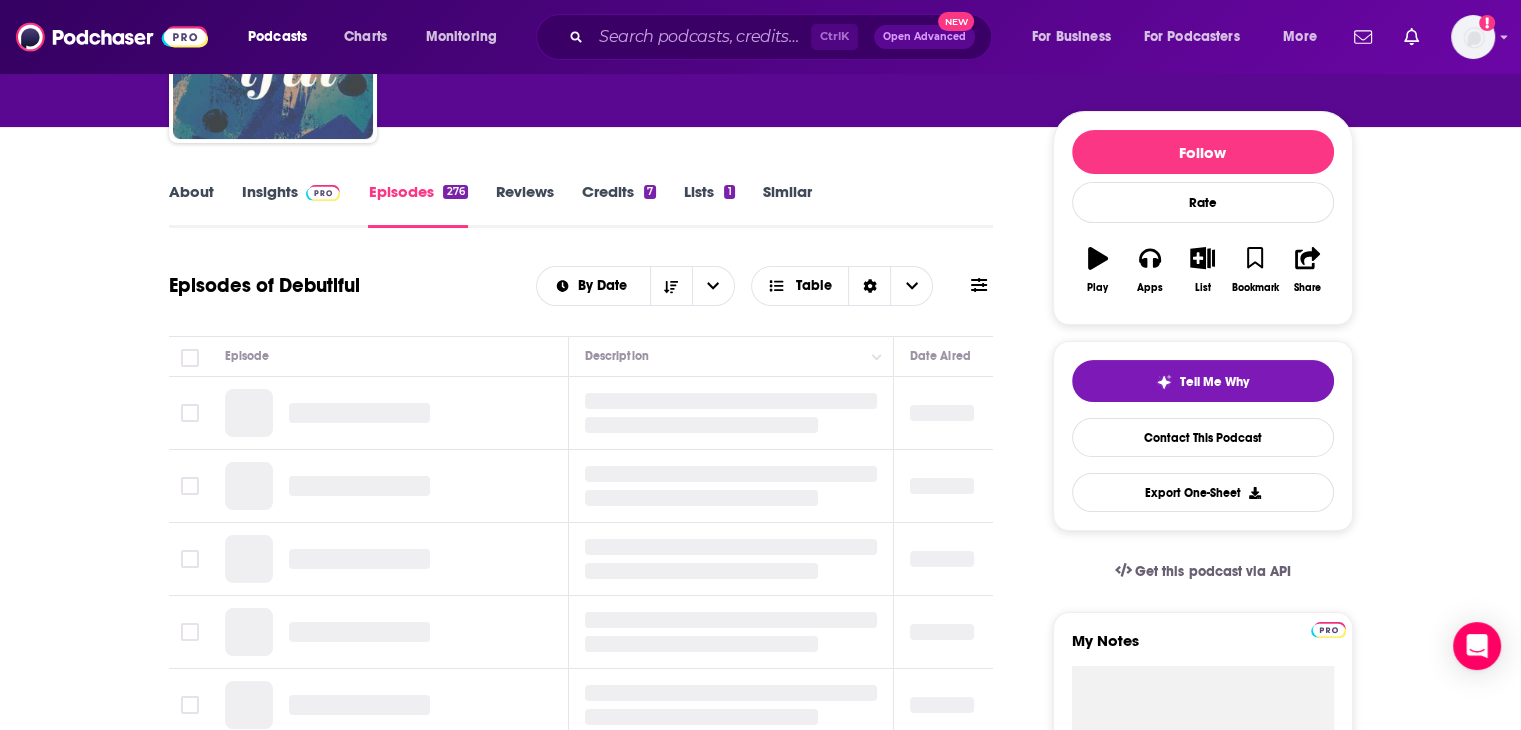 scroll, scrollTop: 200, scrollLeft: 0, axis: vertical 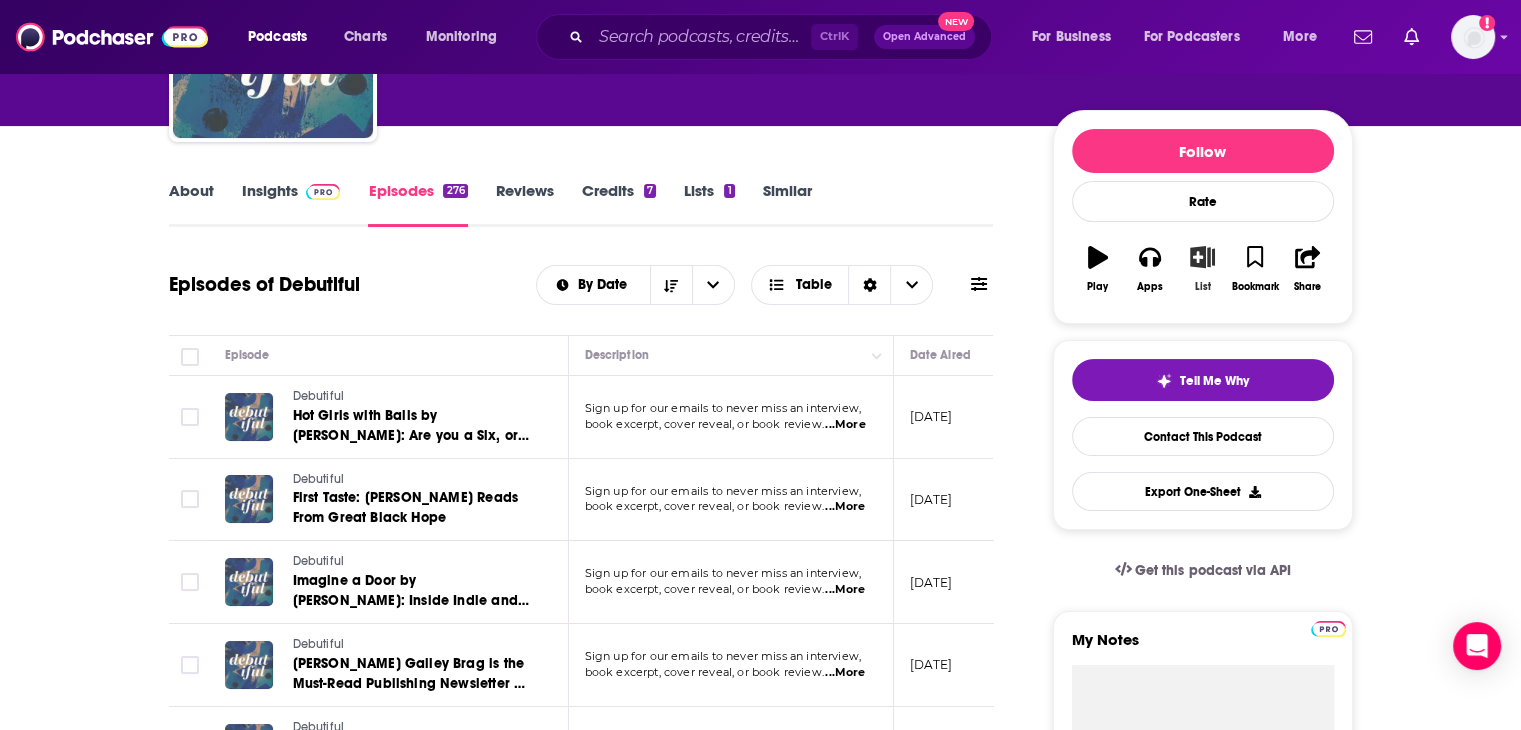 click 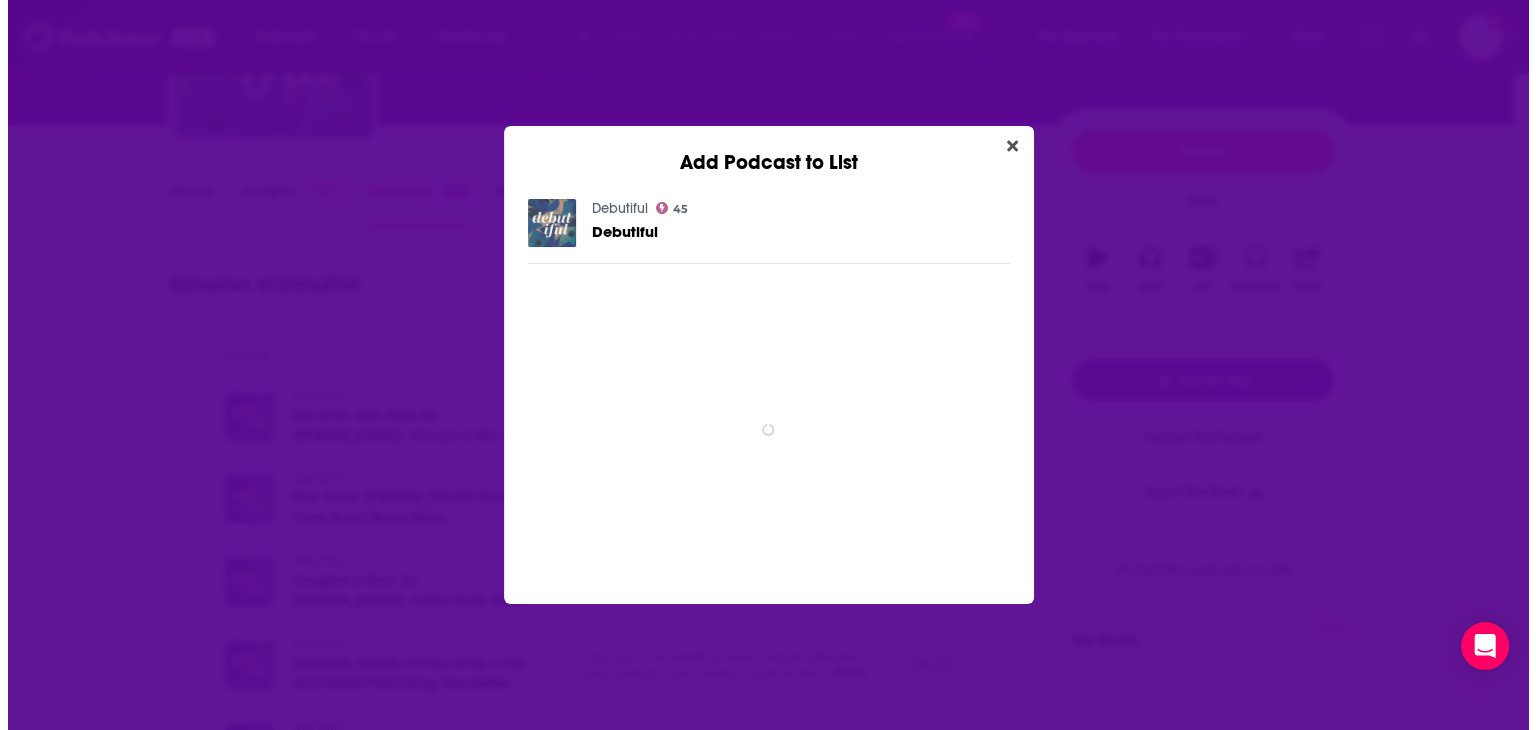 scroll, scrollTop: 0, scrollLeft: 0, axis: both 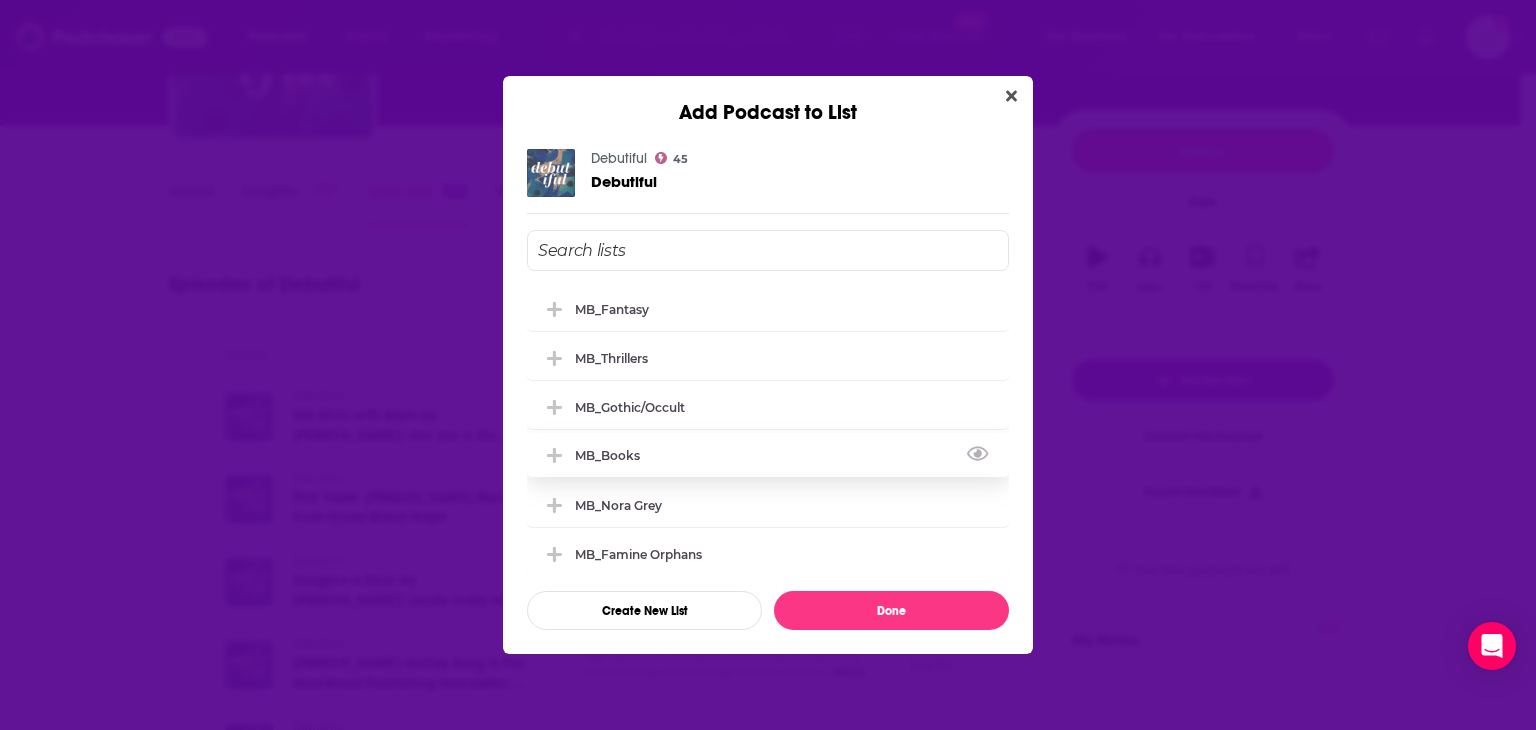 click on "MB_Books" at bounding box center [768, 455] 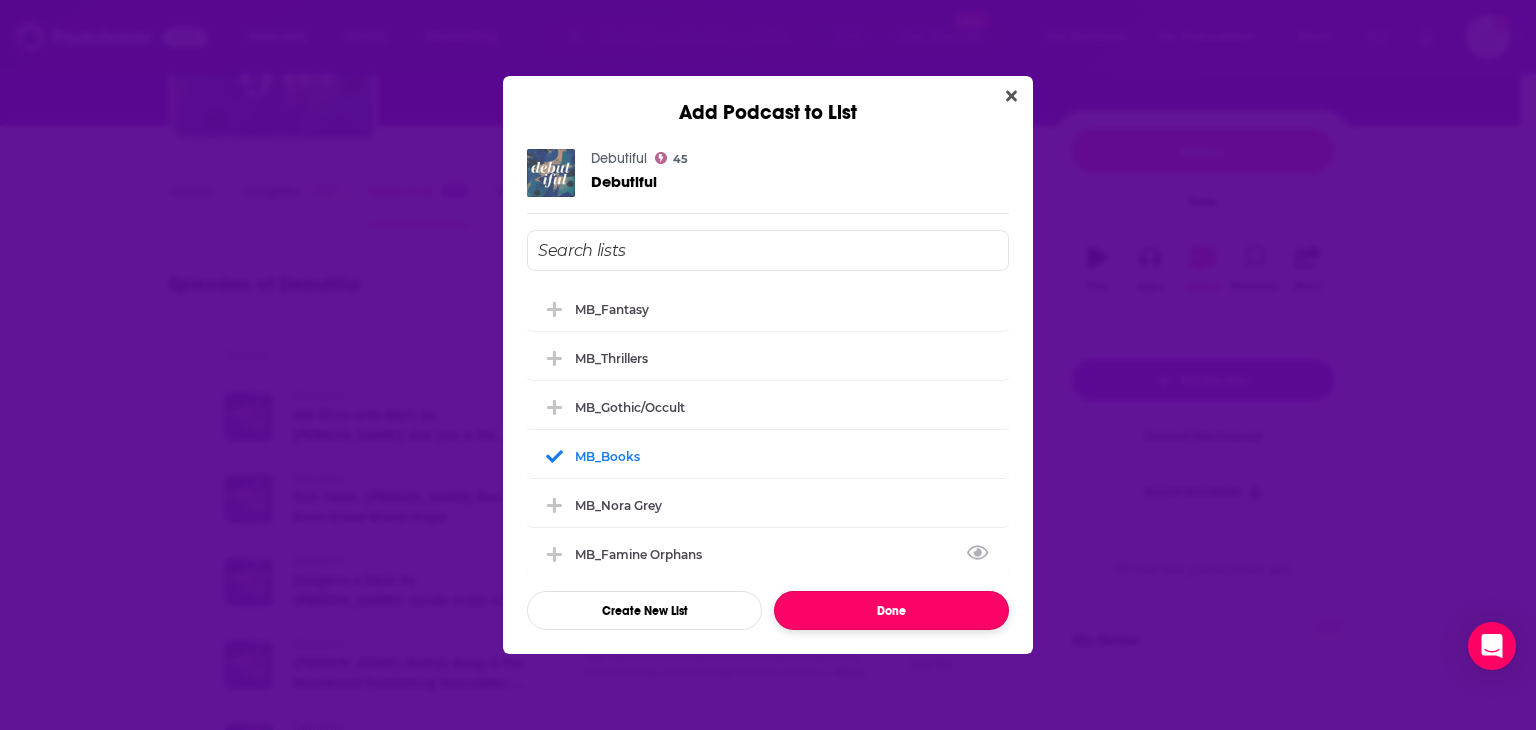 click on "Done" at bounding box center [891, 610] 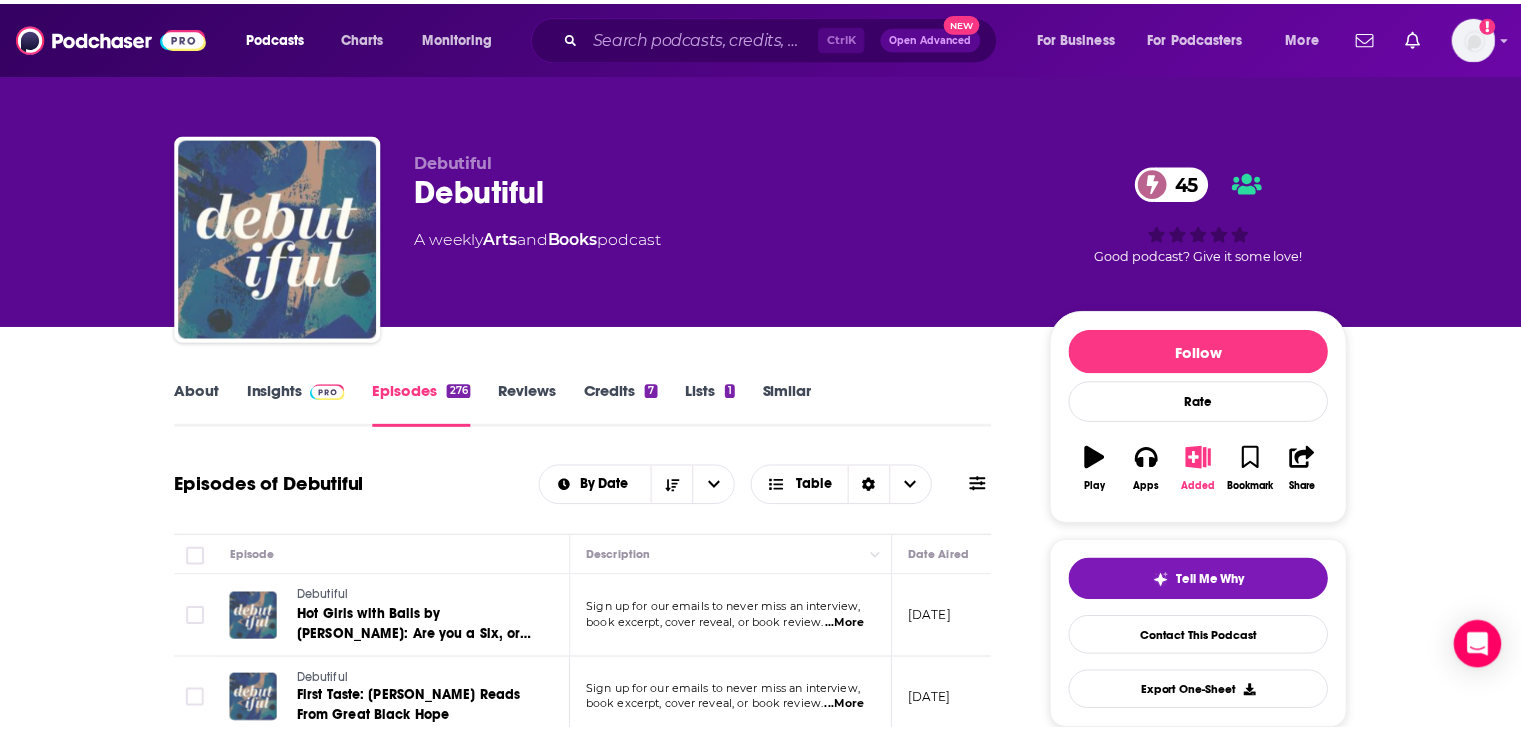 scroll, scrollTop: 200, scrollLeft: 0, axis: vertical 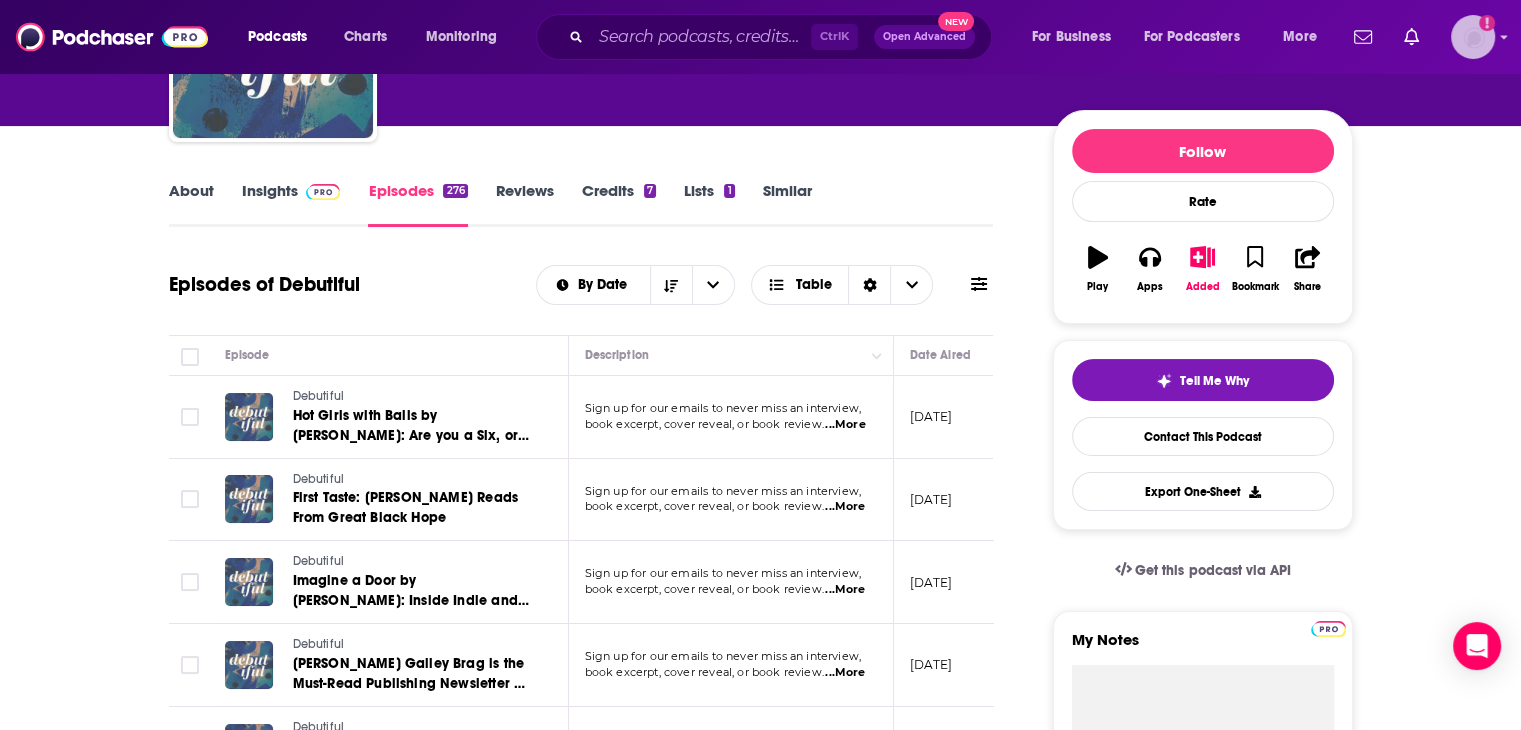 click at bounding box center [1473, 37] 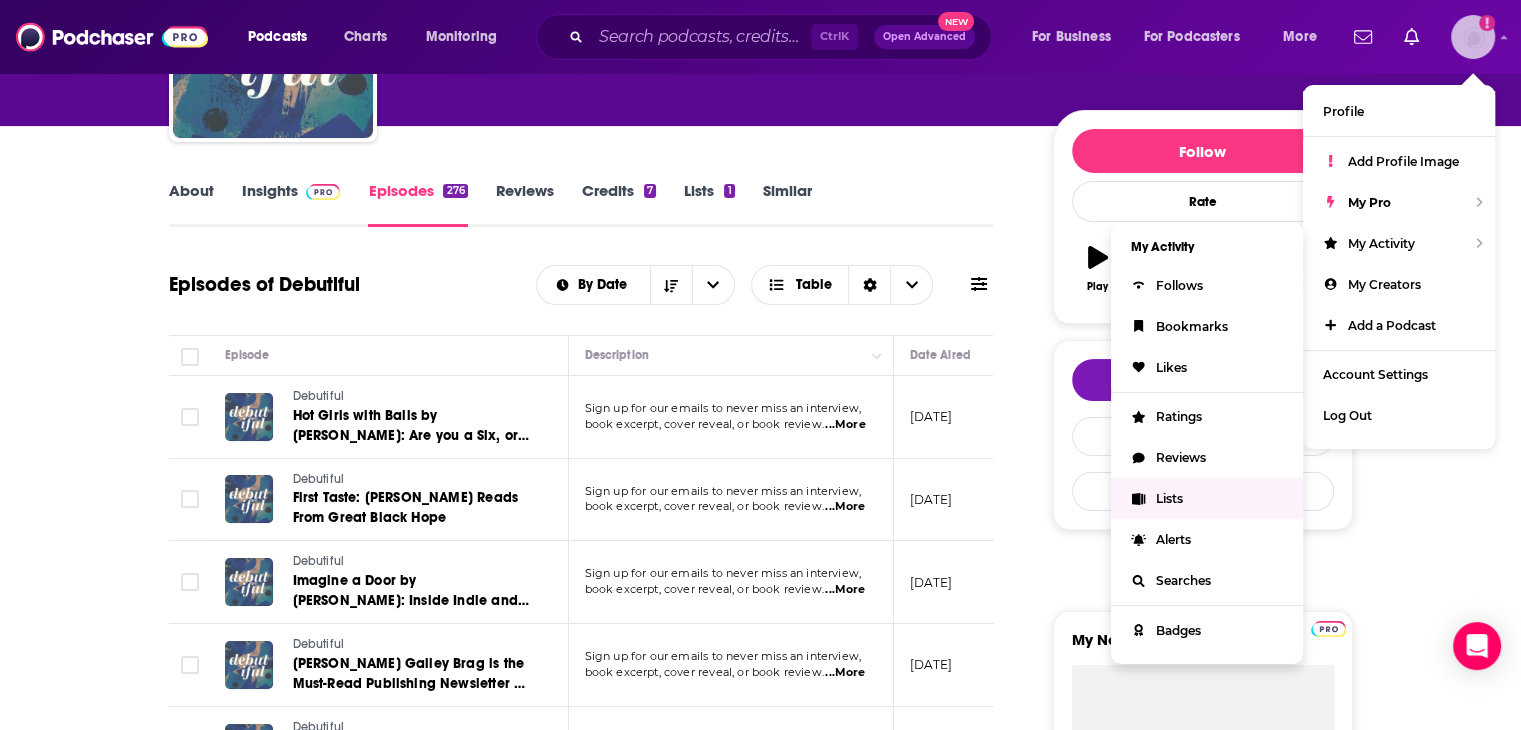 click on "Lists" at bounding box center [1207, 498] 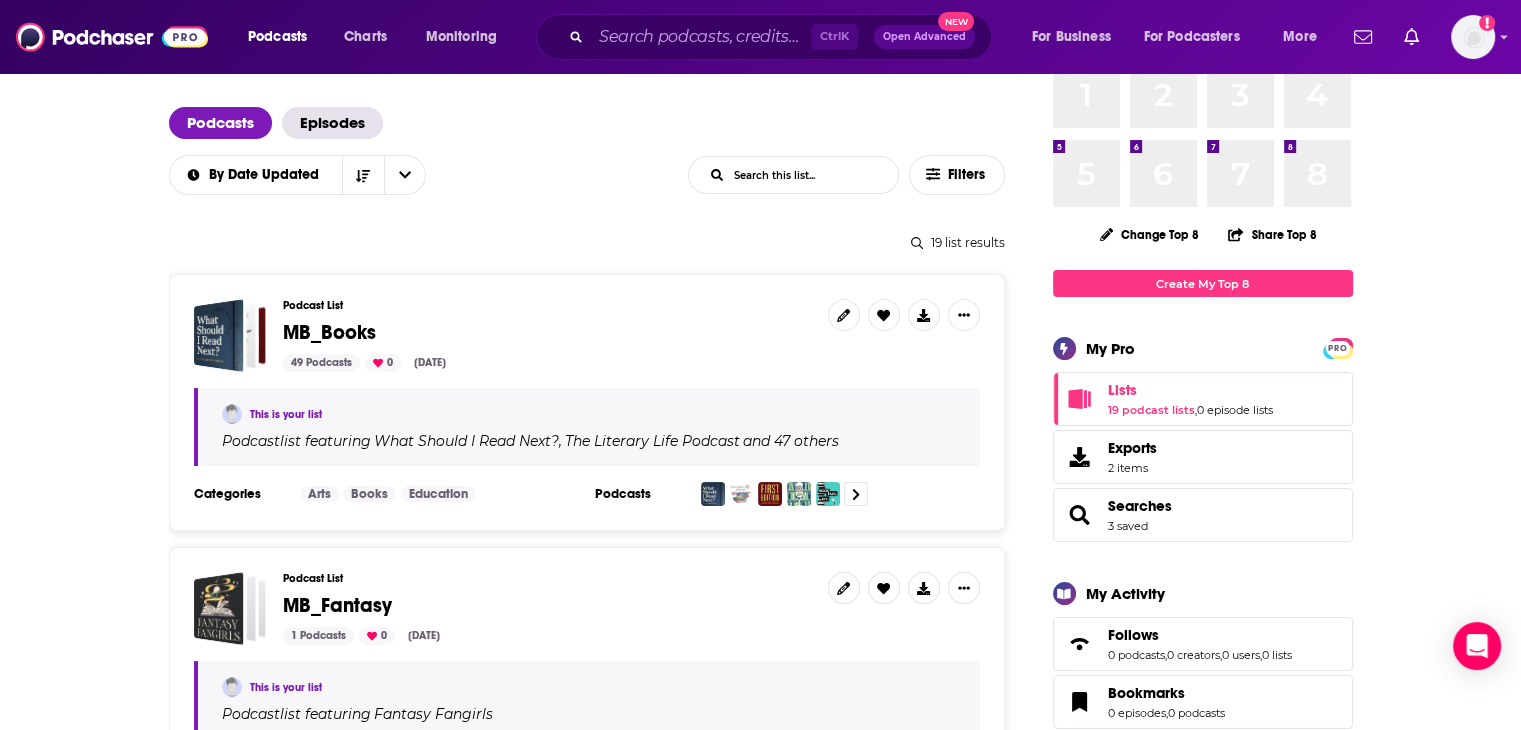 scroll, scrollTop: 100, scrollLeft: 0, axis: vertical 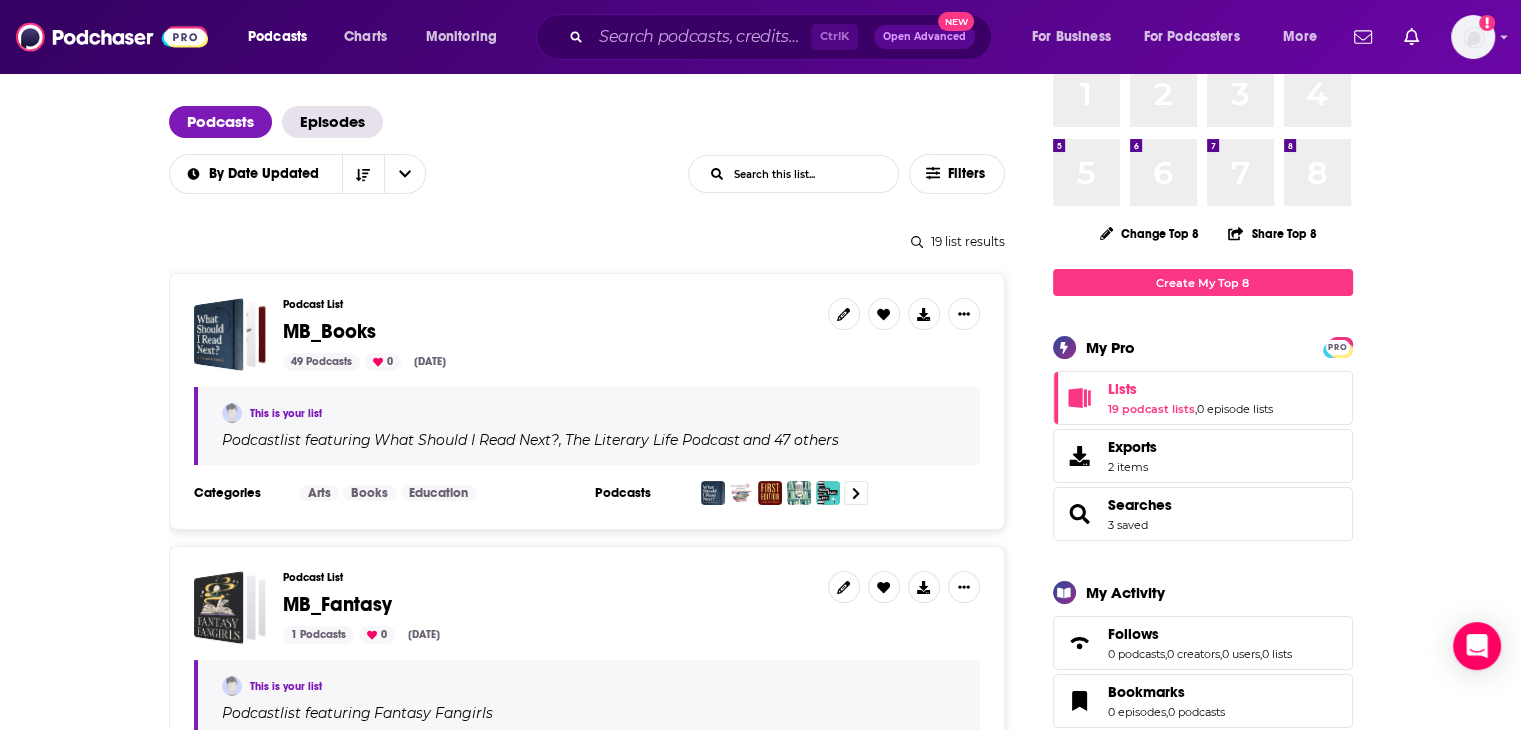 click on "MB_Books" at bounding box center (329, 331) 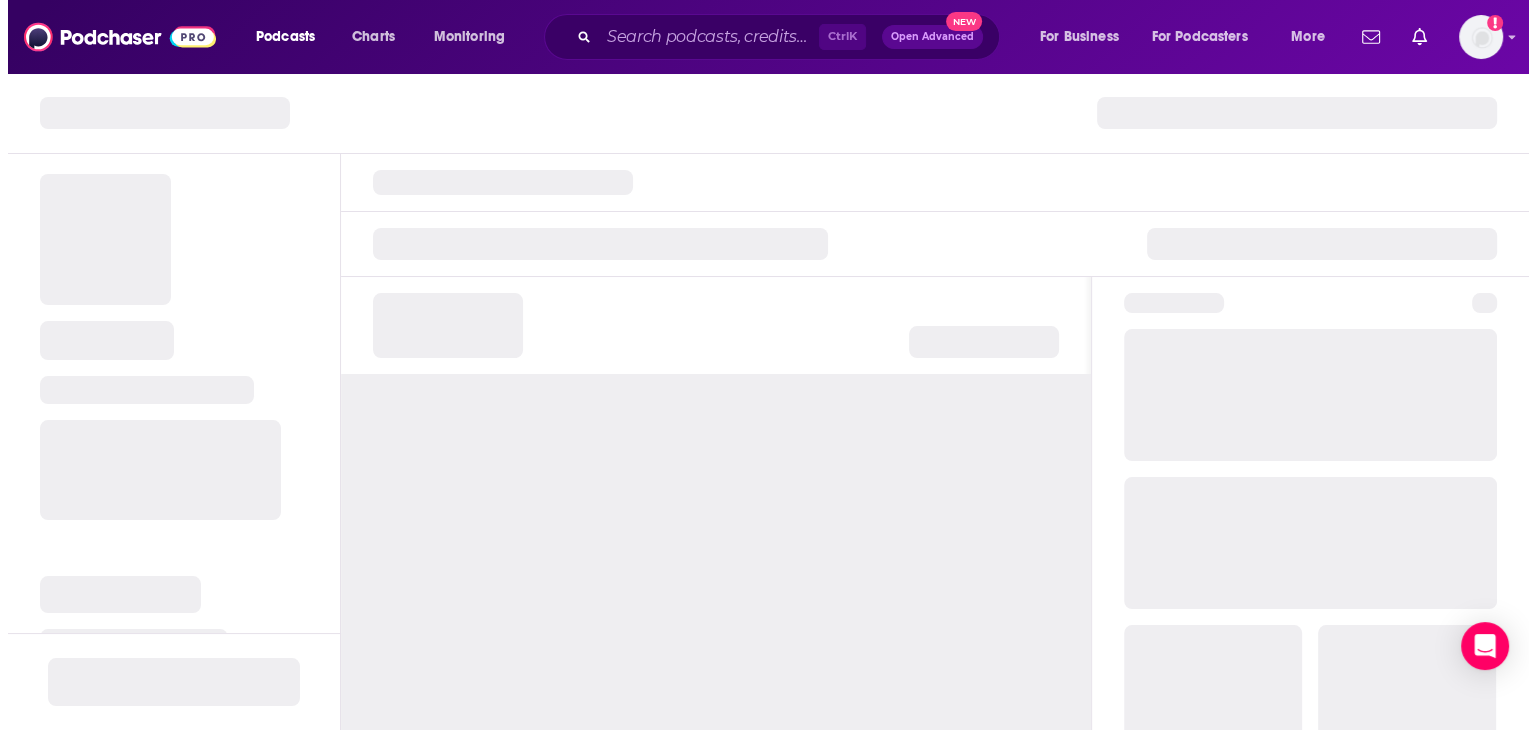 scroll, scrollTop: 0, scrollLeft: 0, axis: both 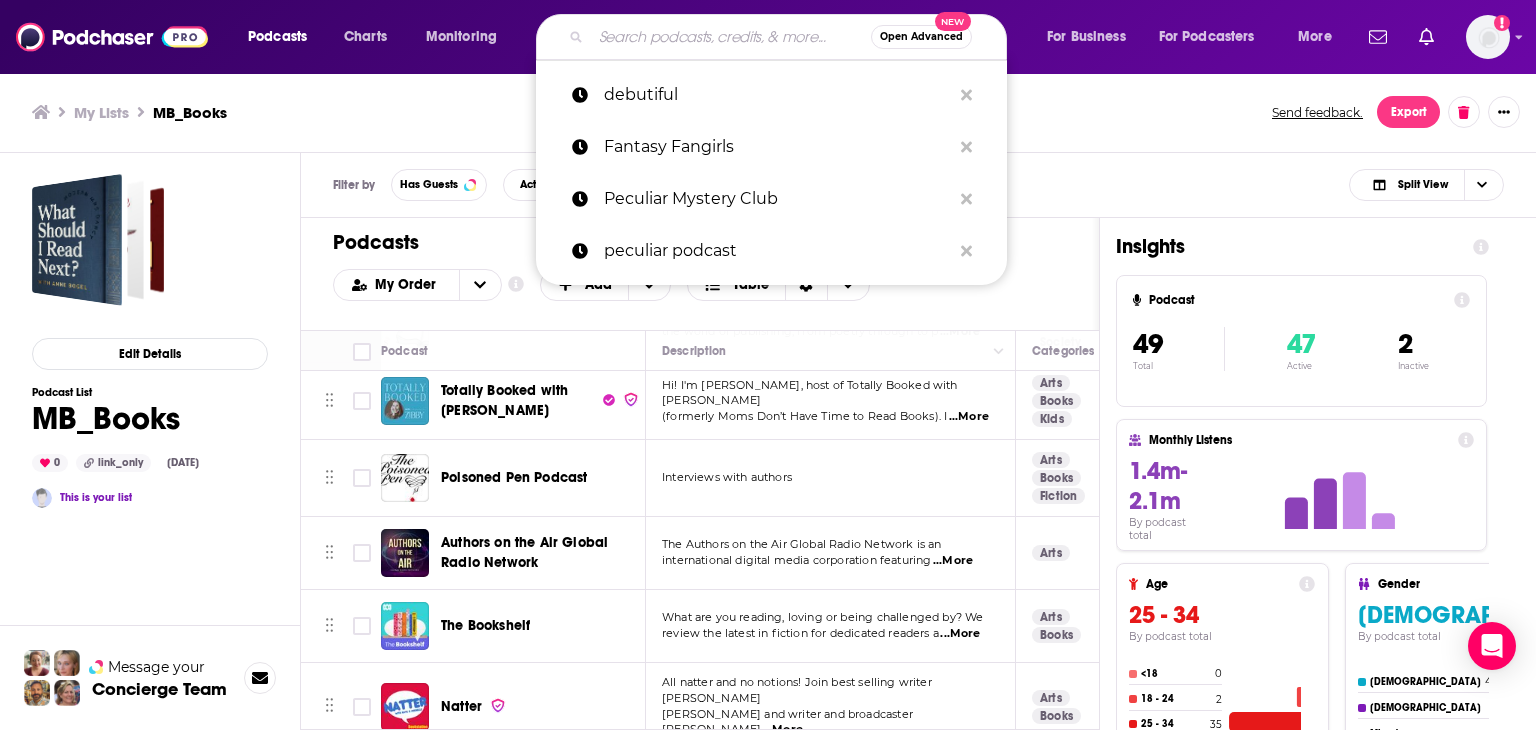 click at bounding box center (731, 37) 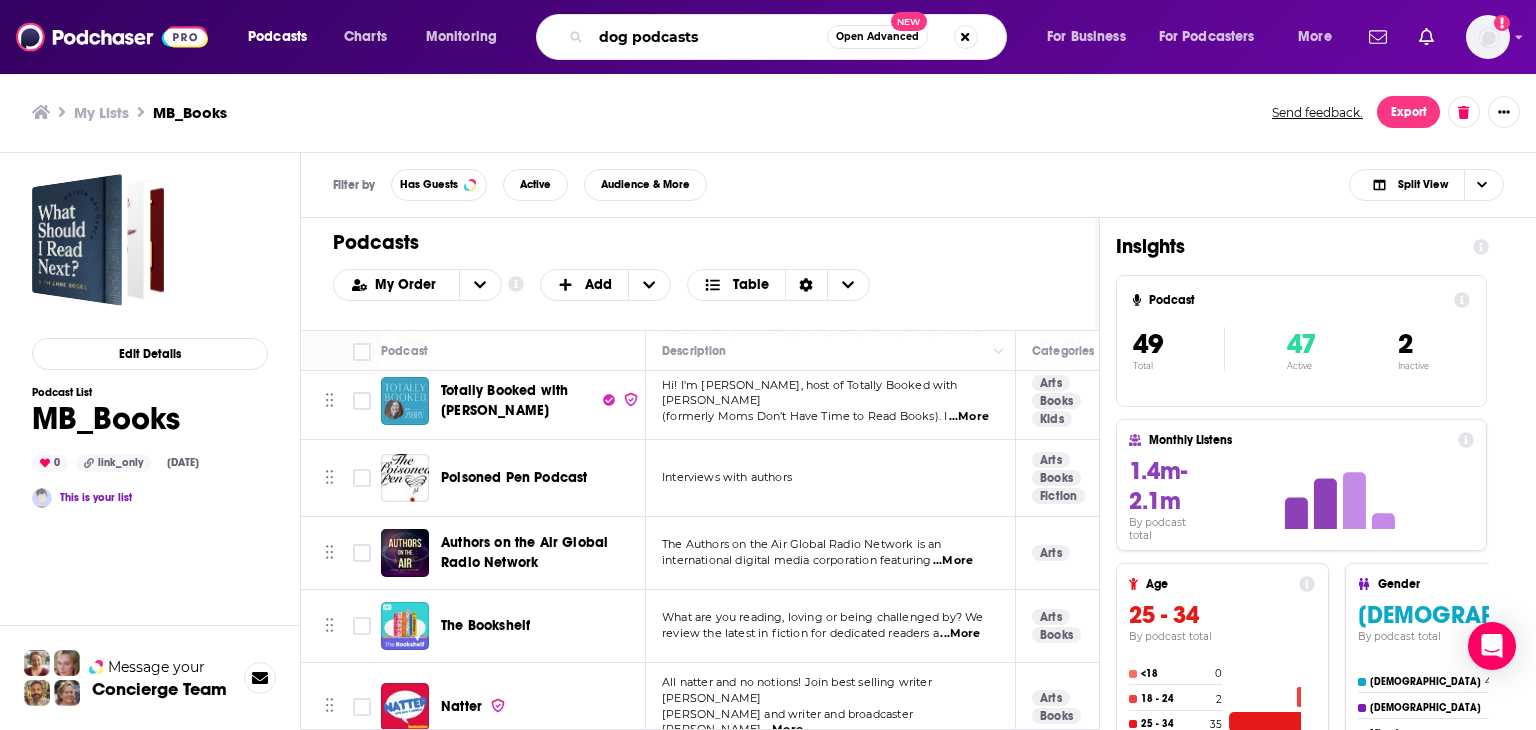 type on "dog podcasts" 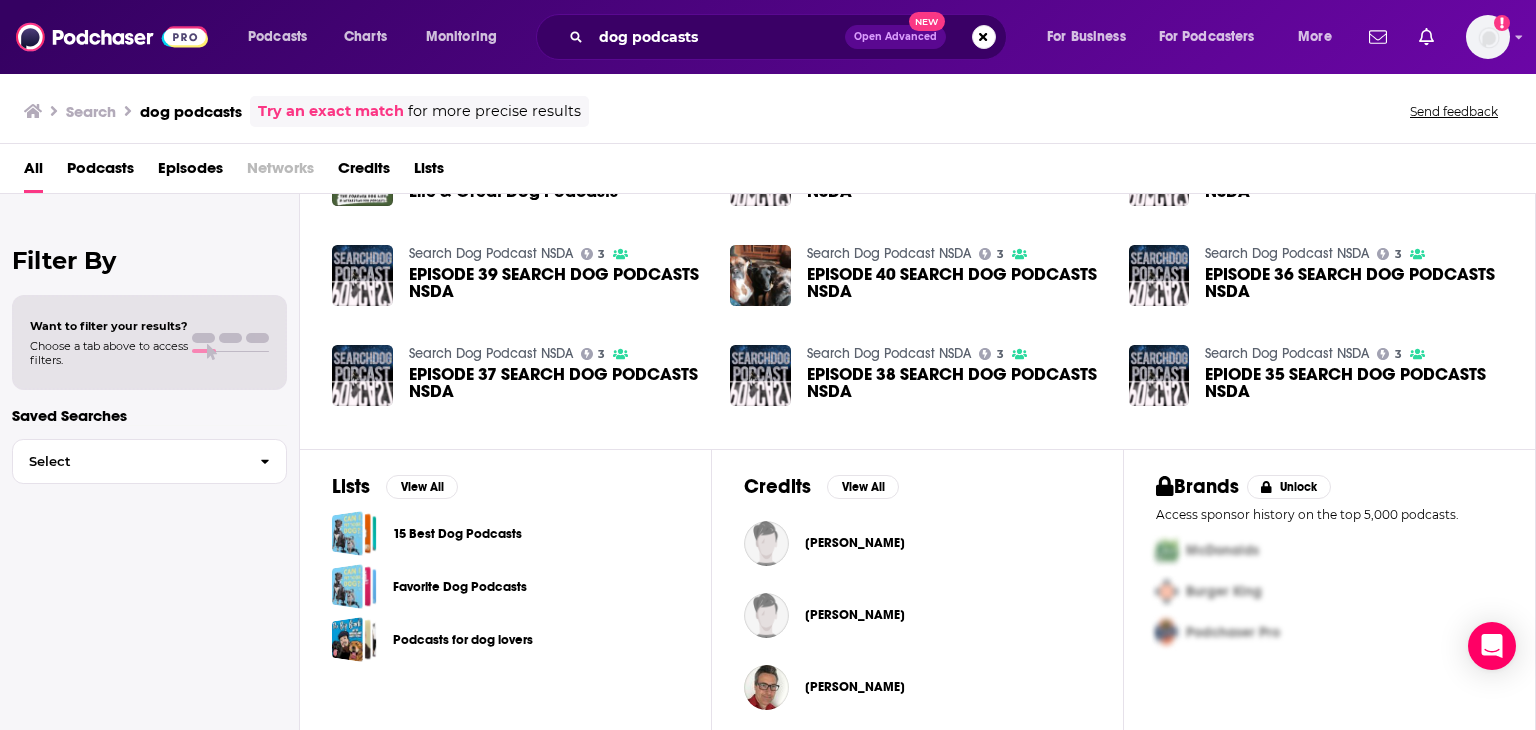 scroll, scrollTop: 398, scrollLeft: 0, axis: vertical 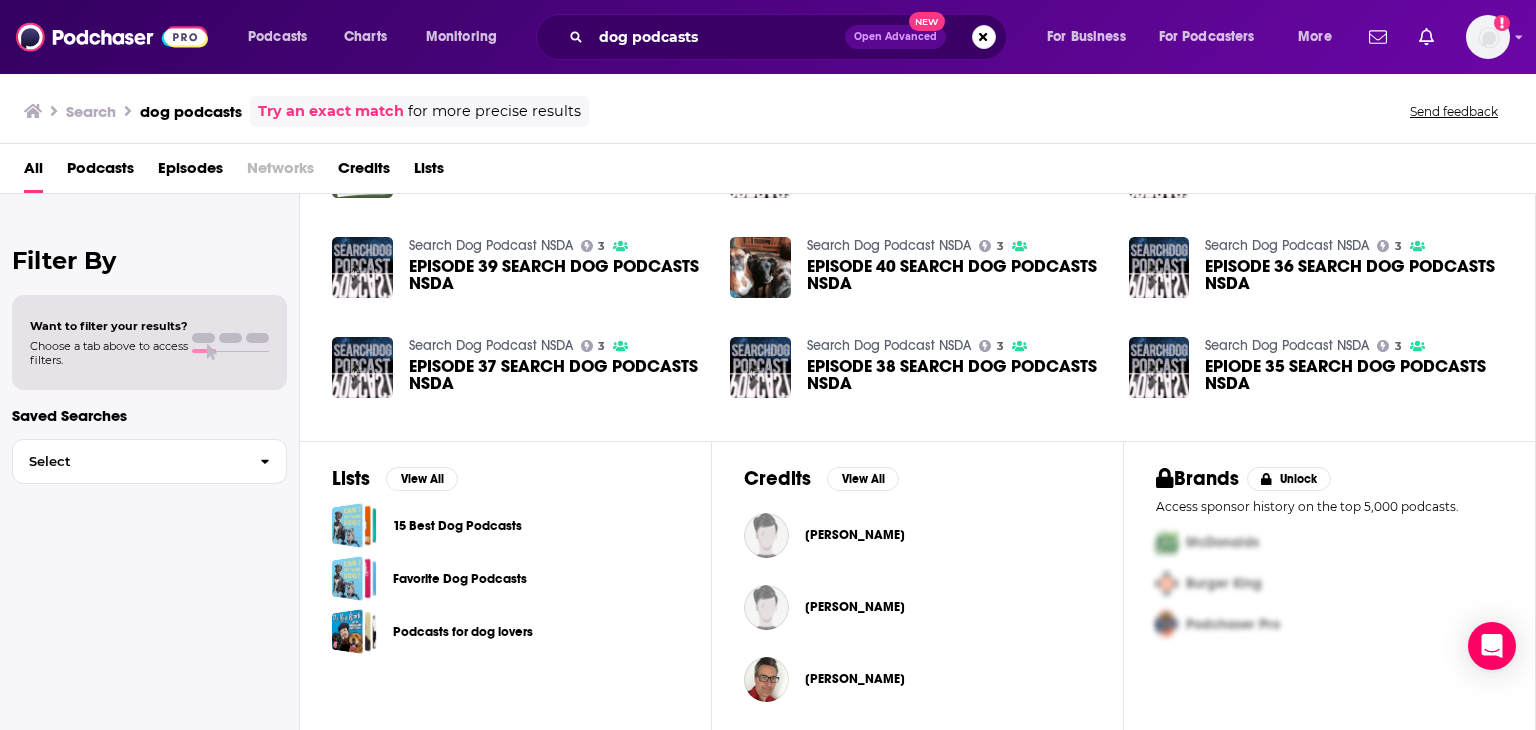 type 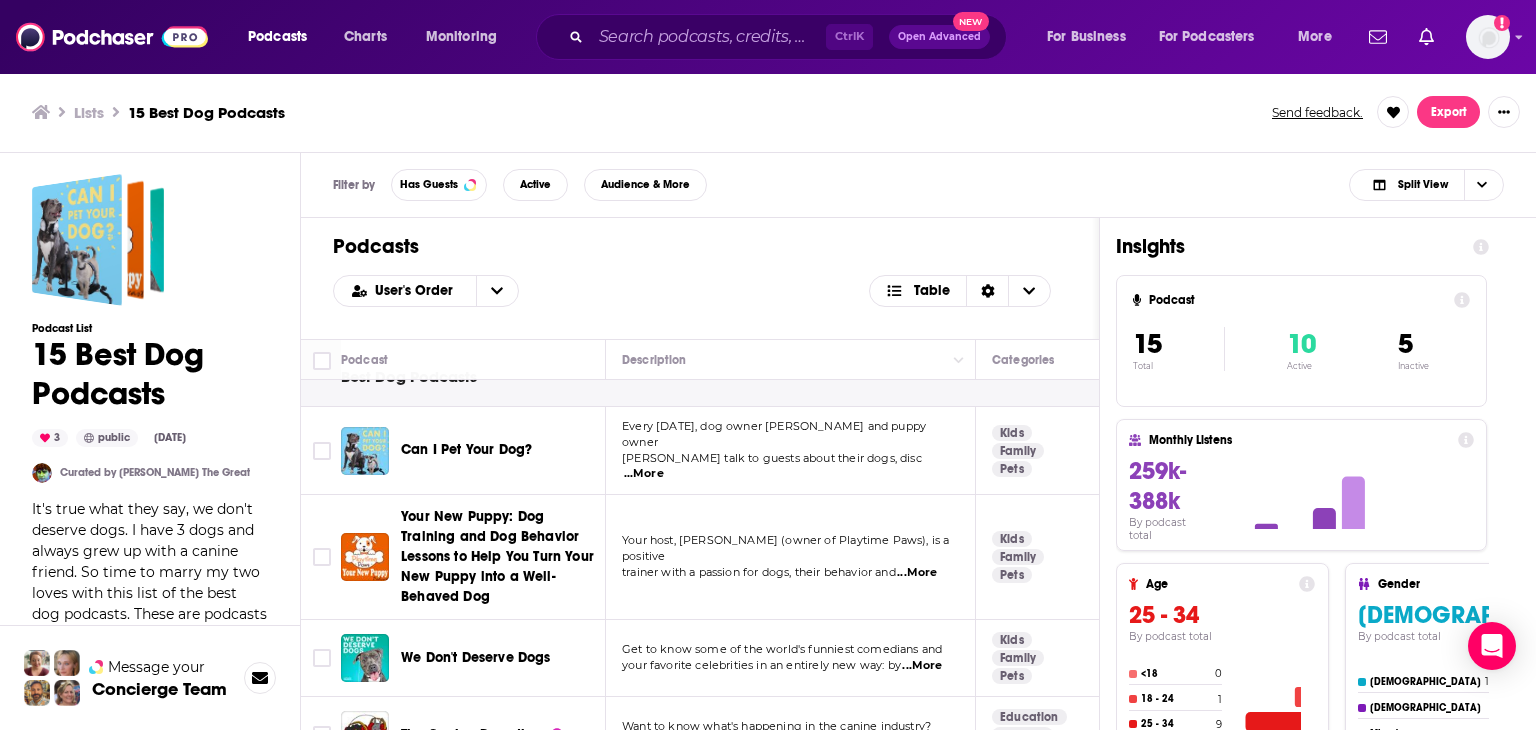 scroll, scrollTop: 0, scrollLeft: 0, axis: both 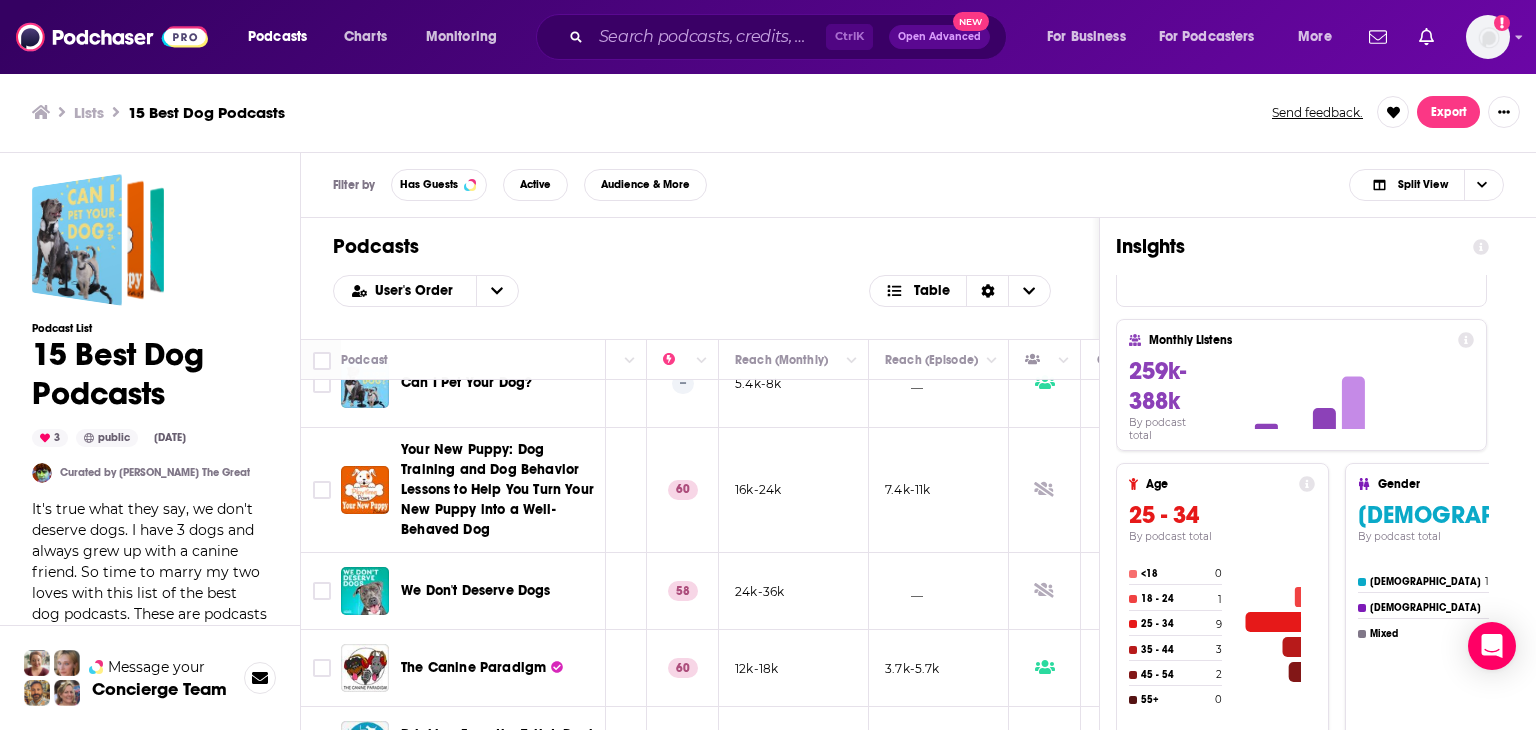 click on "Podcasts Charts Monitoring Ctrl  K Open Advanced New For Business For Podcasters More Add a profile image Podcasts Charts Monitoring For Business For Podcasters More Lists 15 Best Dog Podcasts Send feedback. Export Podcast List 15 Best Dog Podcasts 3 public [DATE] Curated by [PERSON_NAME] The Great It's true what they say, we don't deserve dogs. I have 3 dogs and always grew up with a canine friend. So time to marry my two loves with this list of the best dog podcasts. These are podcasts that I have listened to from time to time. I don't binge listen much, but I do grab an occasional episode when I'm looking a wa ...   more Message your Concierge Team Filter by Has Guests Active Audience & More Split View Podcasts User's Order Table Podcast Description Categories Reach (Monthly) Reach (Episode) Contacts Curator's Notes Best Dog Podcasts Can I Pet Your Dog? Every [DATE], dog owner [PERSON_NAME] and puppy owner [PERSON_NAME] talk to guests about their dogs, disc  ...More Kids Family Pets -- 5.4k-8k __ 2" at bounding box center (768, 365) 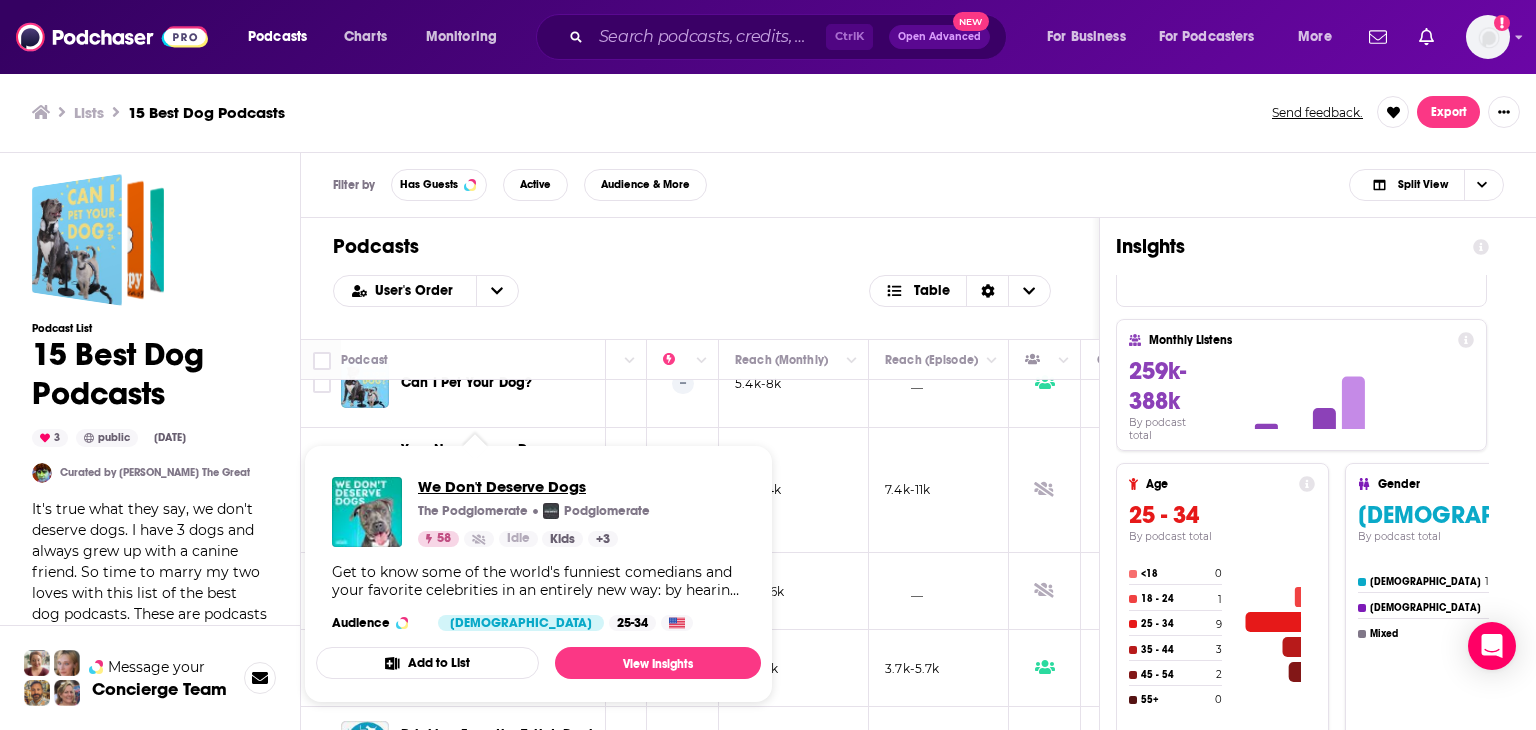 click on "We Don't Deserve Dogs" at bounding box center (534, 486) 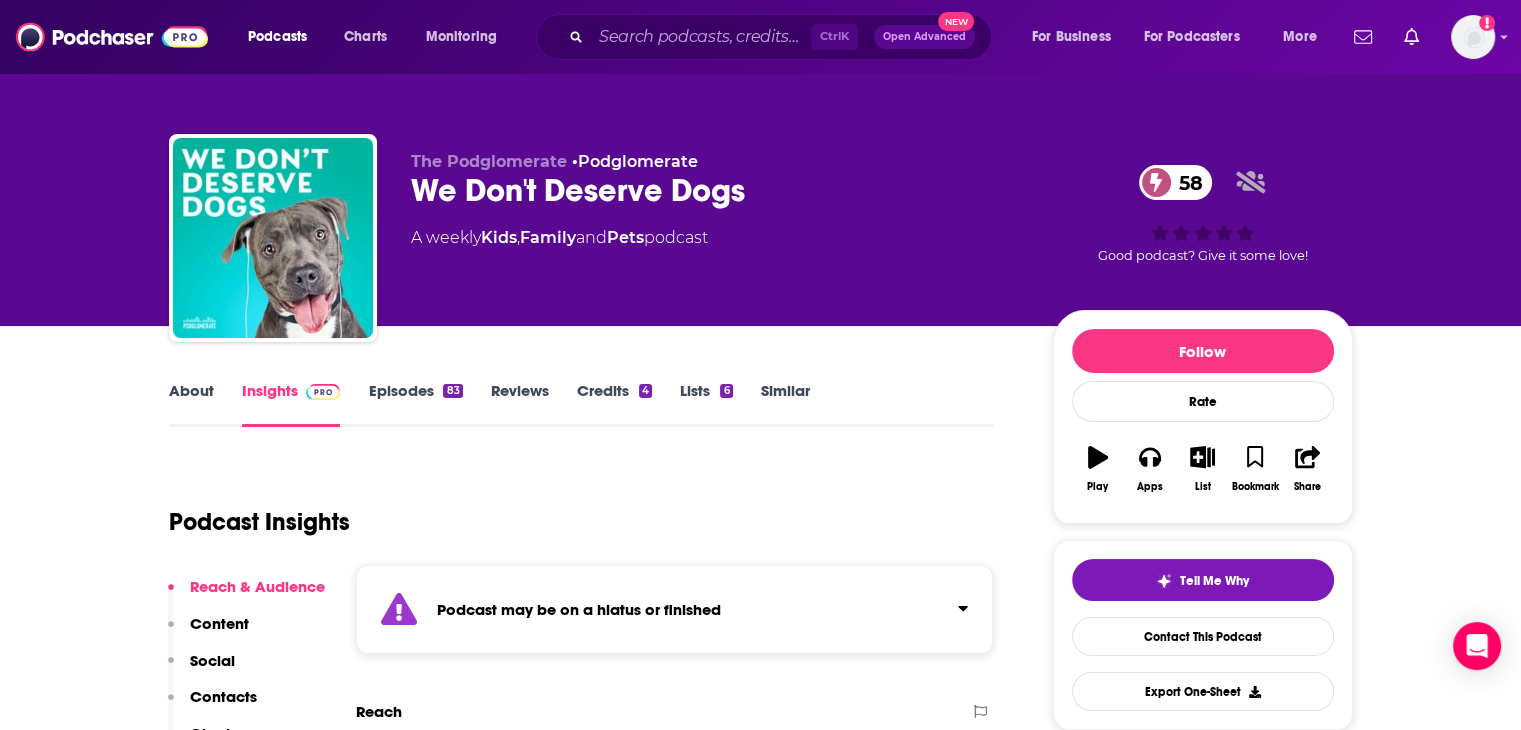 click on "About" at bounding box center [191, 404] 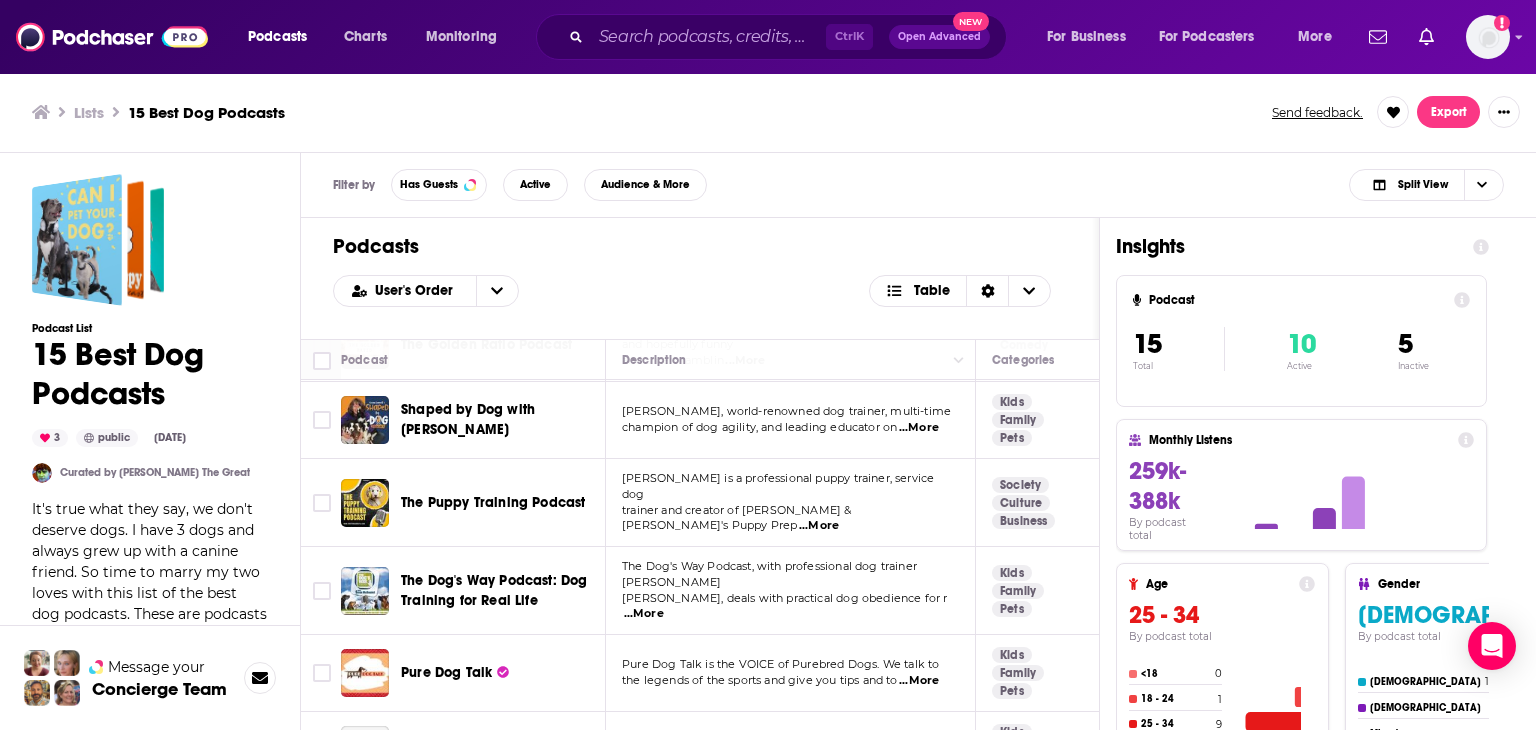 scroll, scrollTop: 700, scrollLeft: 0, axis: vertical 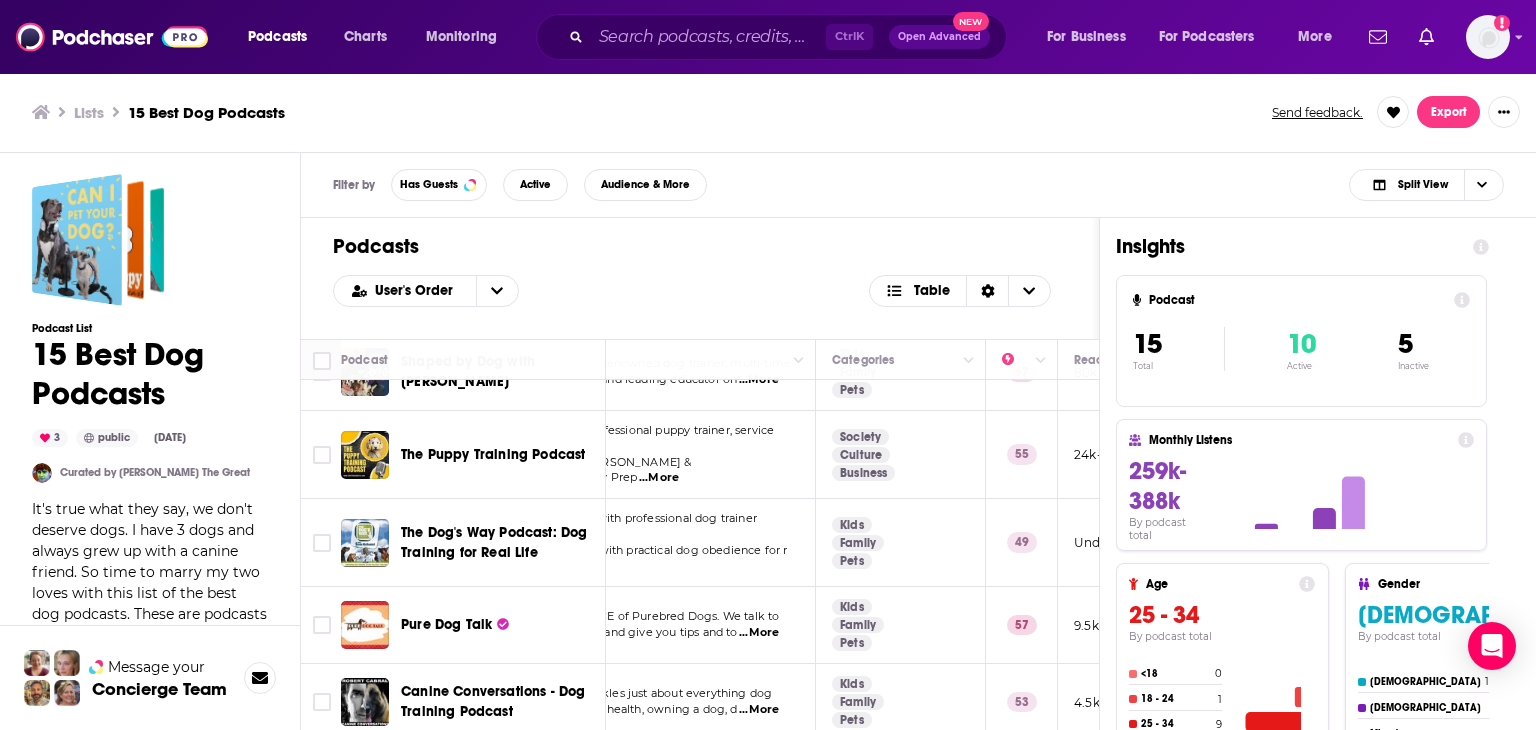 click on "Podcasts Charts Monitoring Ctrl  K Open Advanced New For Business For Podcasters More Add a profile image Podcasts Charts Monitoring For Business For Podcasters More Lists 15 Best Dog Podcasts Send feedback. Export Podcast List 15 Best Dog Podcasts 3 public [DATE] Curated by [PERSON_NAME] The Great It's true what they say, we don't deserve dogs. I have 3 dogs and always grew up with a canine friend. So time to marry my two loves with this list of the best dog podcasts. These are podcasts that I have listened to from time to time. I don't binge listen much, but I do grab an occasional episode when I'm looking a wa ...   more Message your Concierge Team Filter by Has Guests Active Audience & More Split View Podcasts User's Order Table Podcast Description Categories Reach (Monthly) Reach (Episode) Contacts Curator's Notes Best Dog Podcasts Can I Pet Your Dog? Every [DATE], dog owner [PERSON_NAME] and puppy owner [PERSON_NAME] talk to guests about their dogs, disc  ...More Kids Family Pets -- 5.4k-8k __ 2" at bounding box center (768, 365) 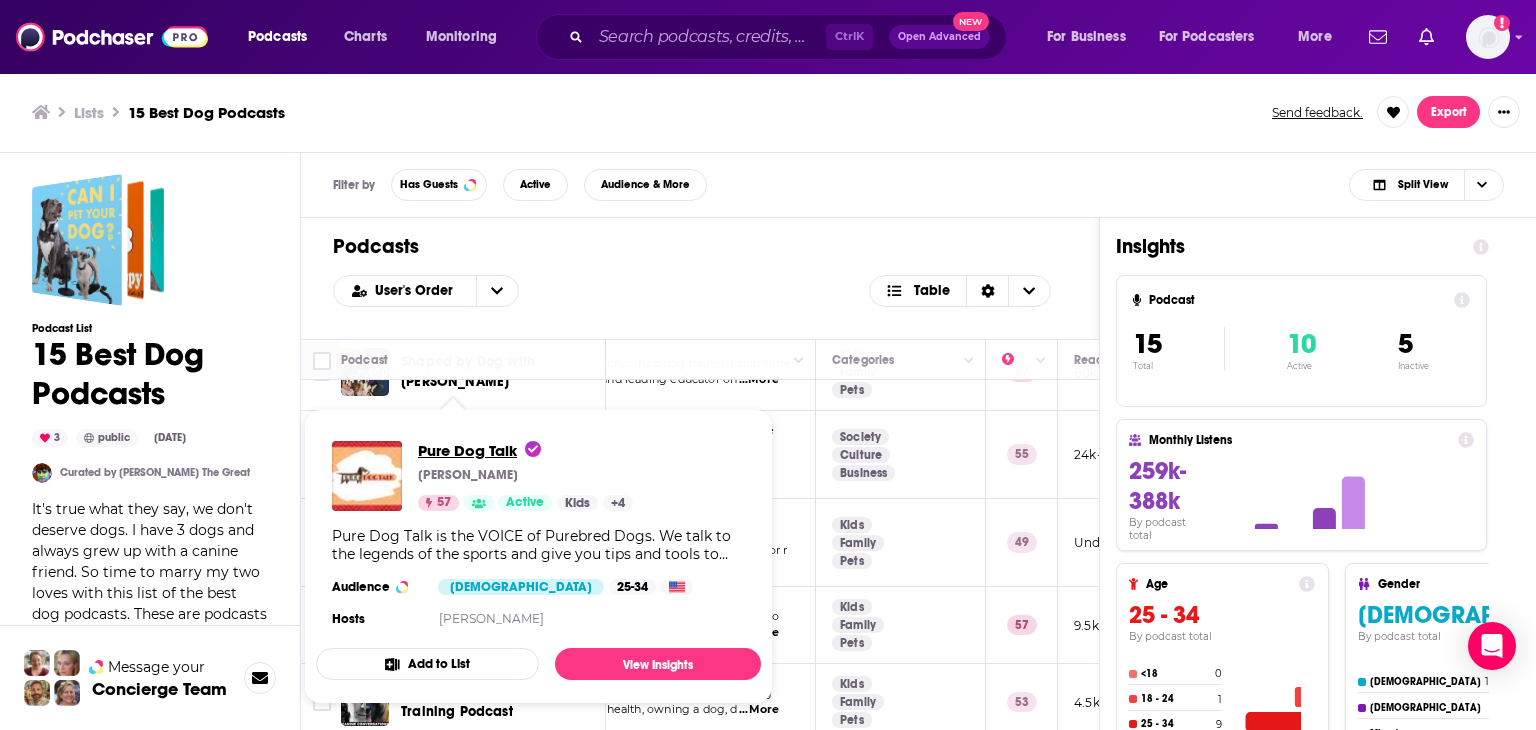 click on "Pure Dog Talk" at bounding box center [479, 450] 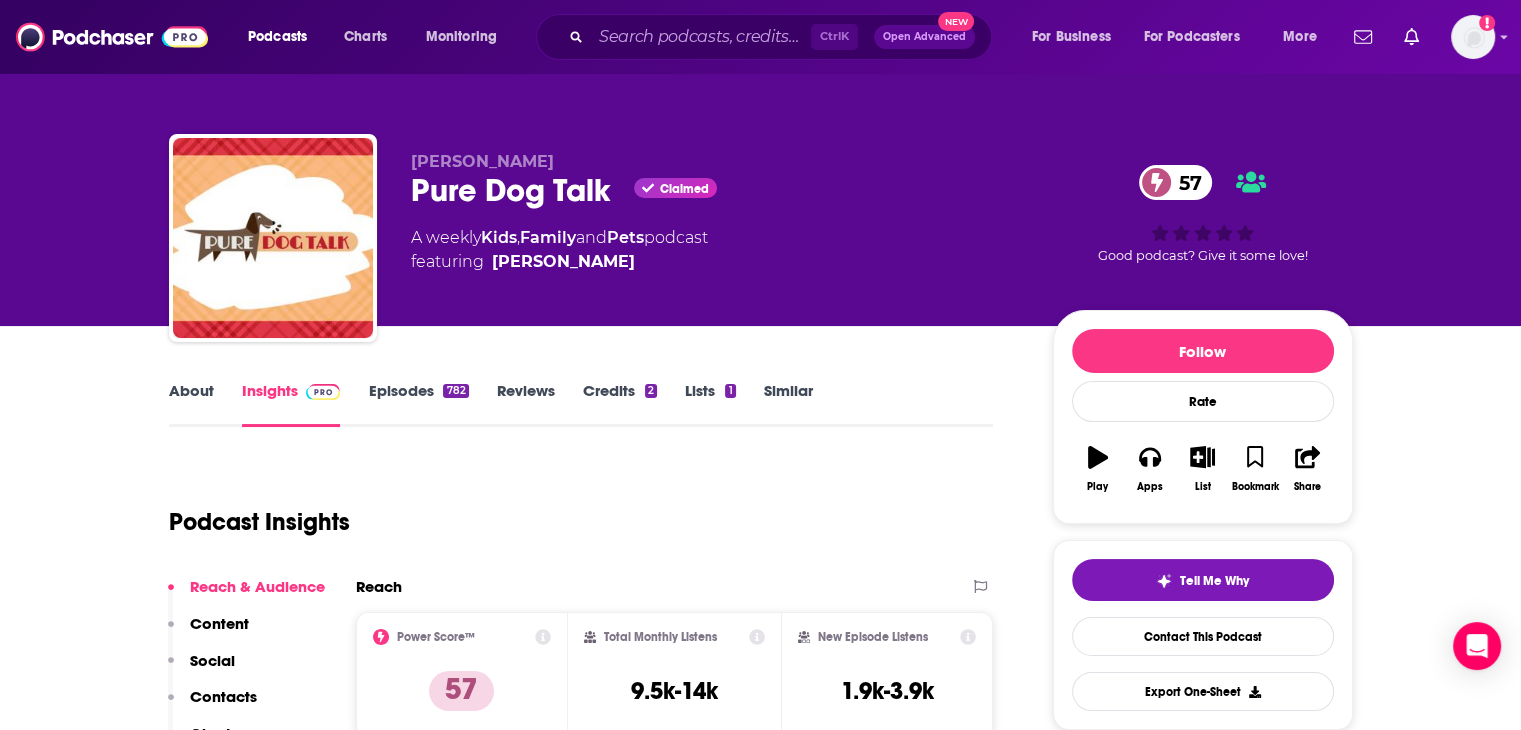 click on "About Insights Episodes 782 Reviews Credits 2 Lists 1 Similar" at bounding box center (581, 402) 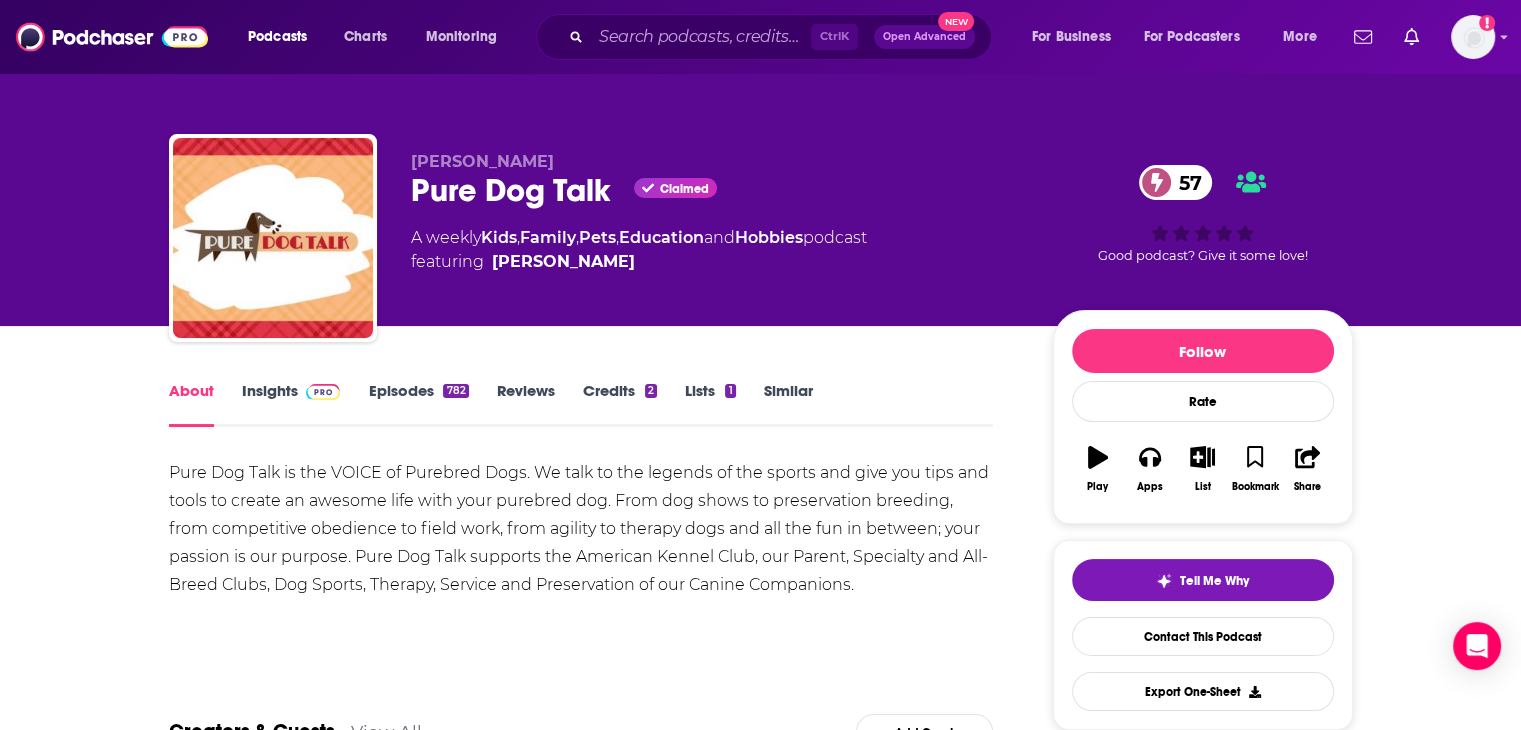 click on "Similar" at bounding box center (788, 404) 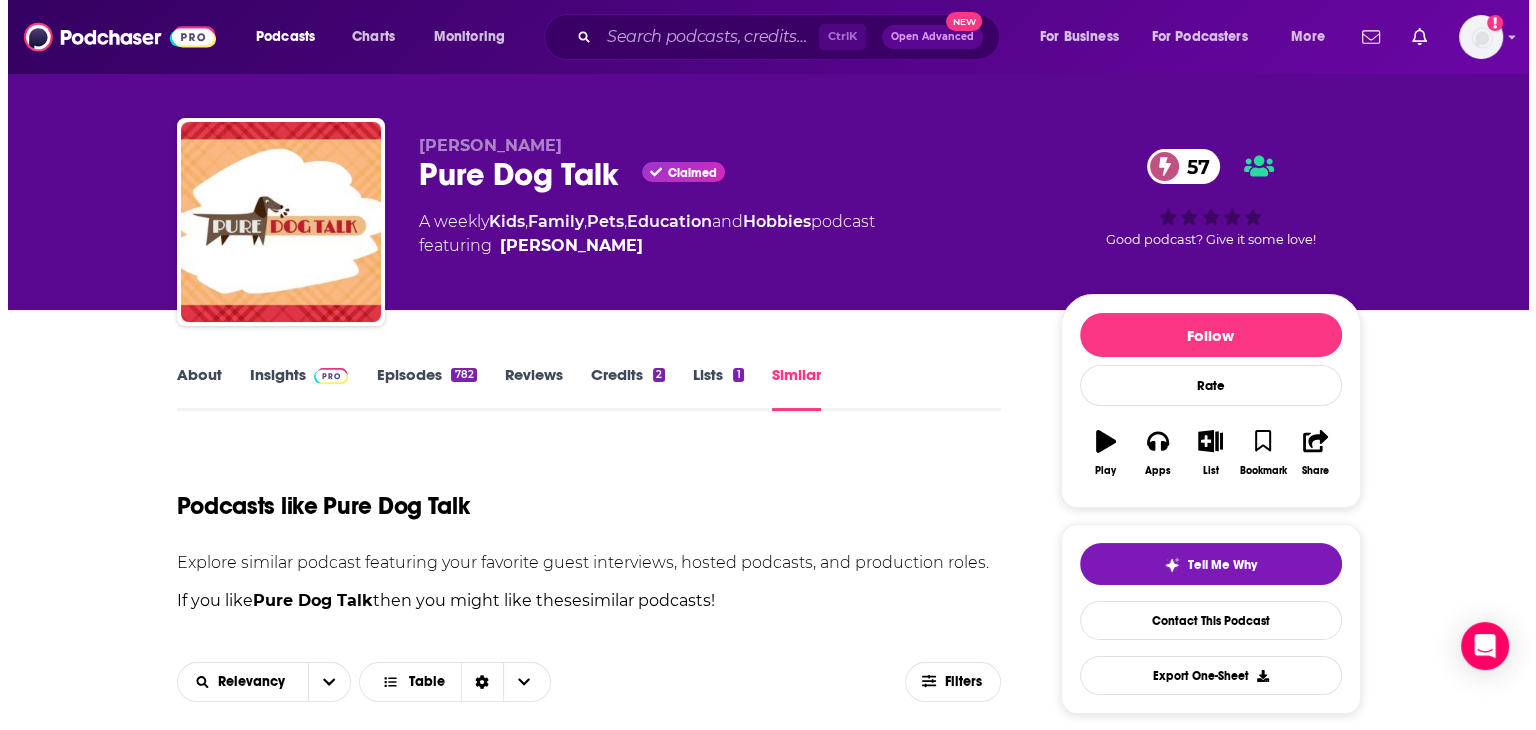 scroll, scrollTop: 0, scrollLeft: 0, axis: both 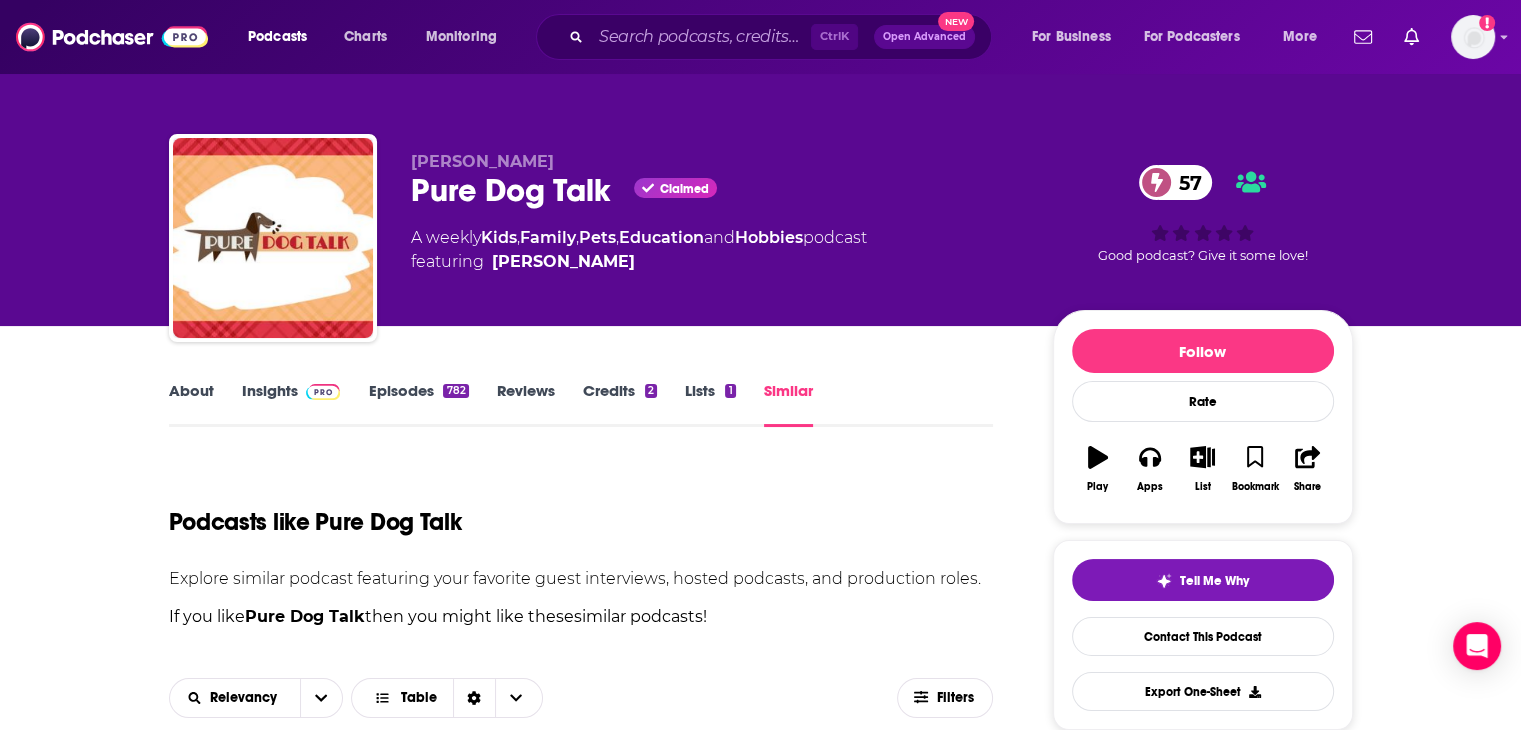 click on "Pets" at bounding box center (597, 237) 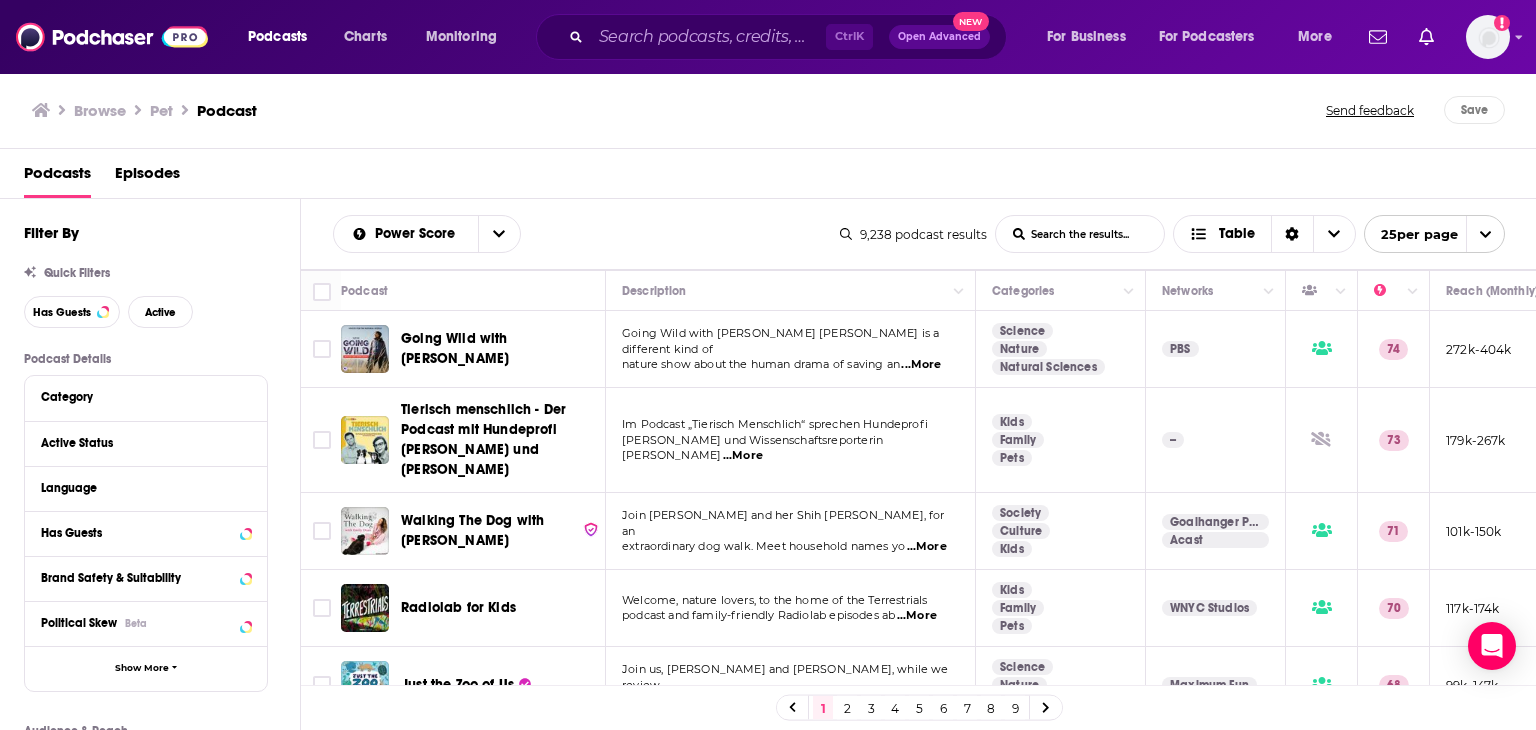 click on "...More" at bounding box center (921, 365) 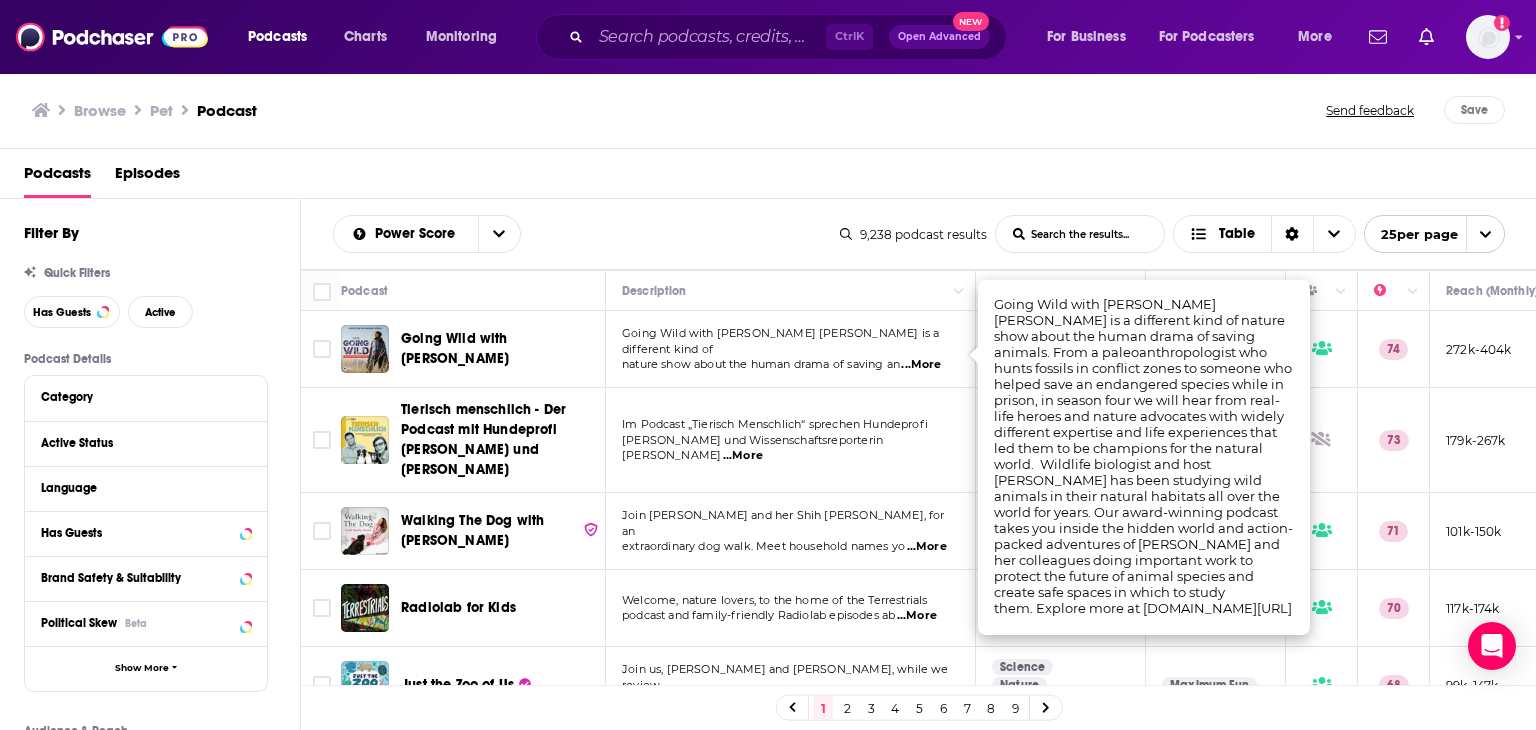 click on "Power Score List Search Input Search the results... Table 9,238   podcast   results List Search Input Search the results... Table 25  per page" at bounding box center [919, 234] 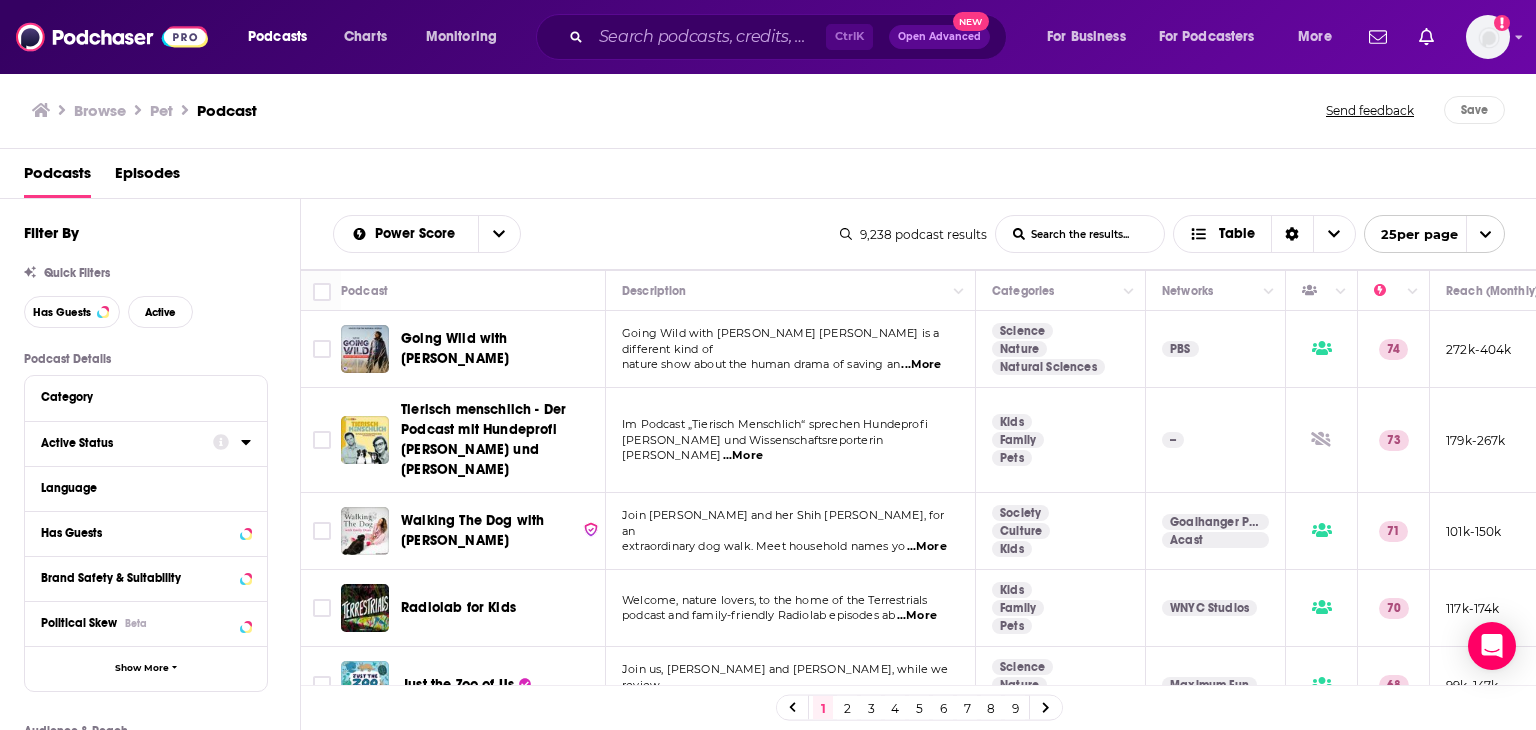 click 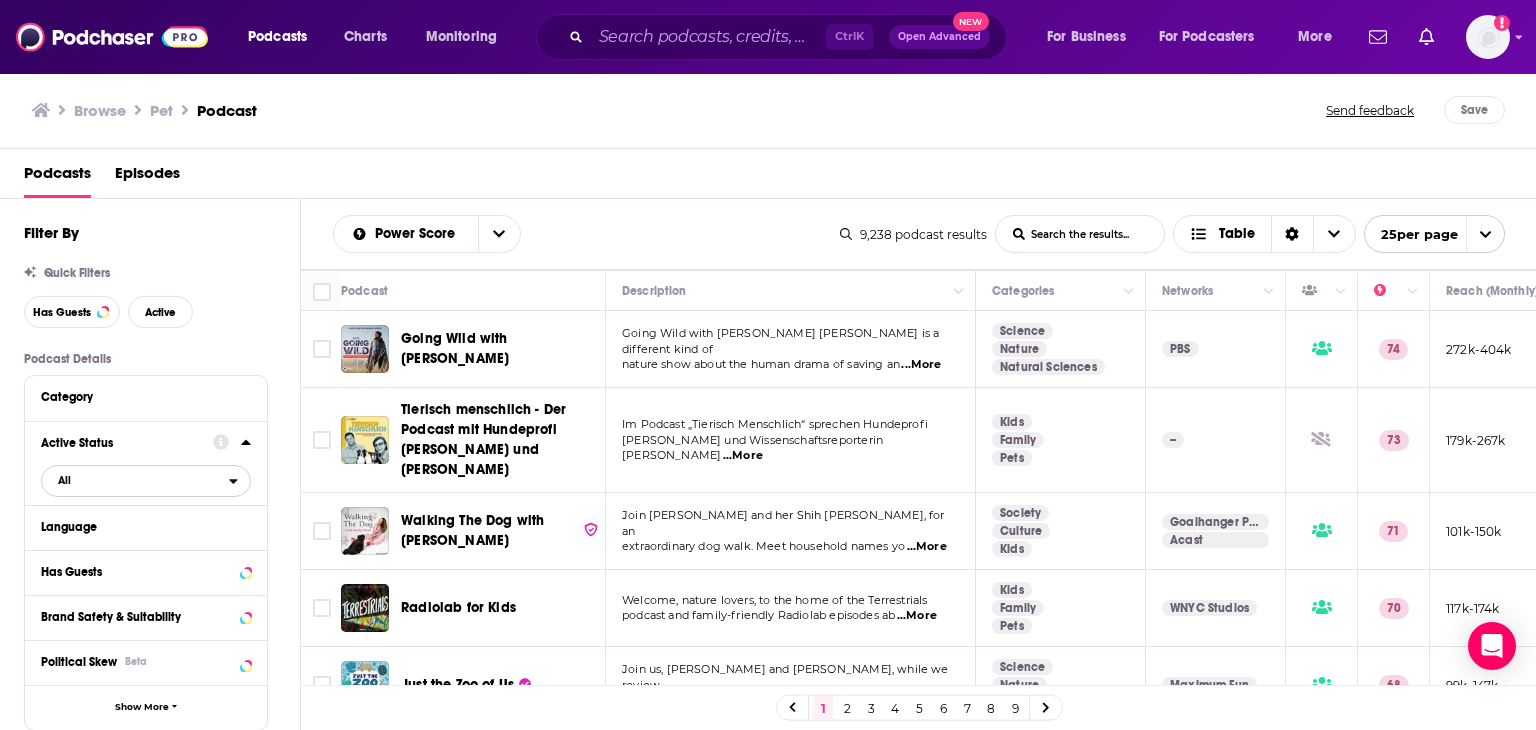 click on "All" at bounding box center (64, 480) 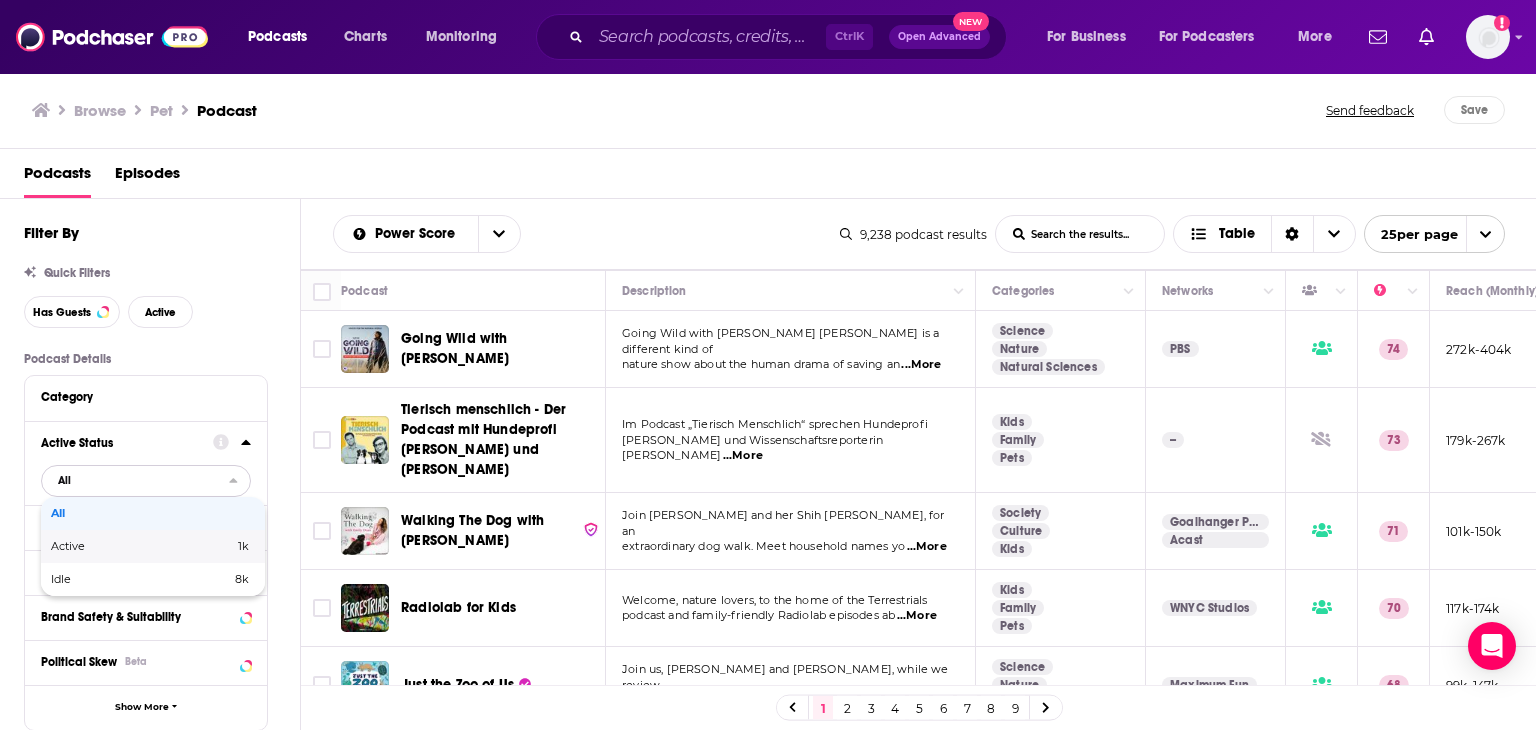 click on "Active 1k" at bounding box center [153, 546] 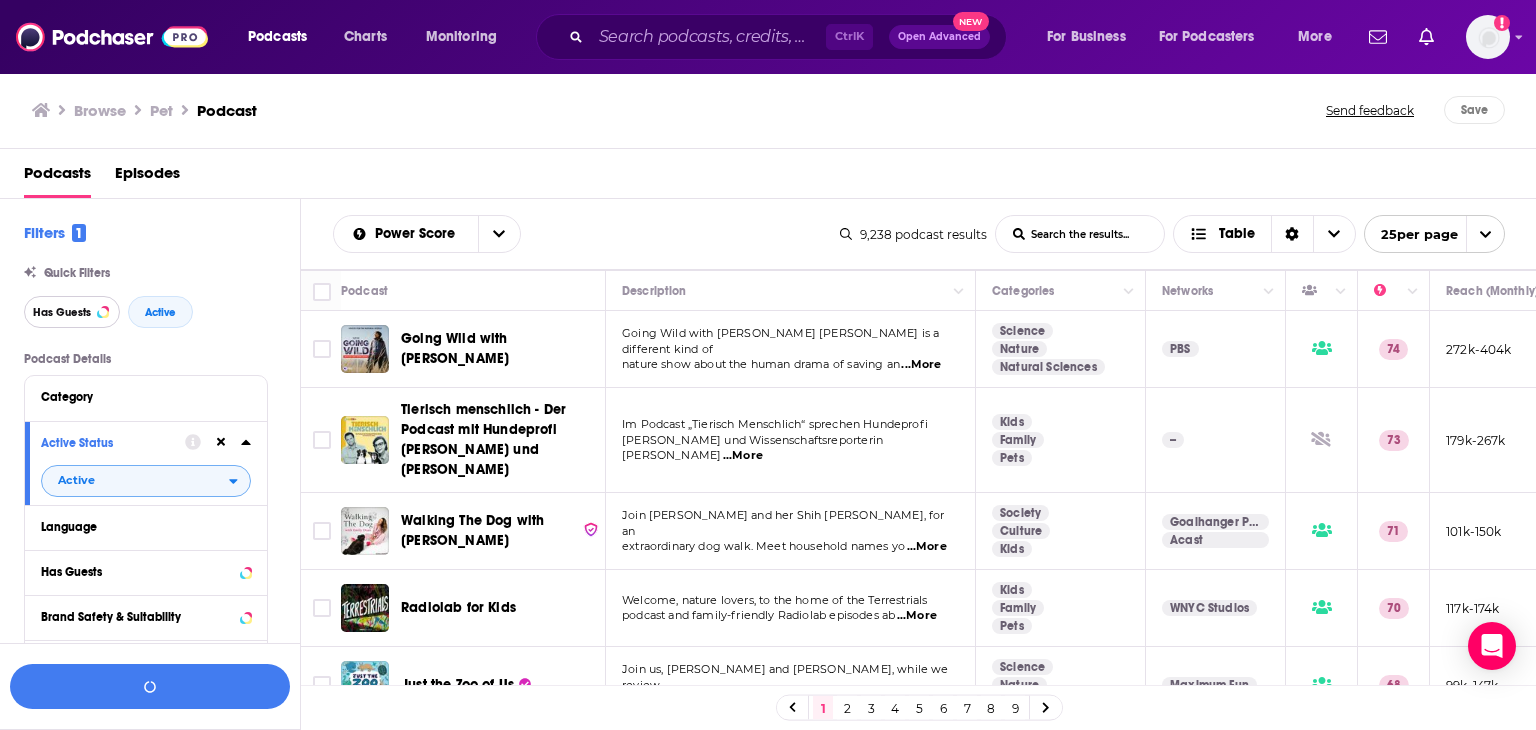 click on "Has Guests" at bounding box center [62, 312] 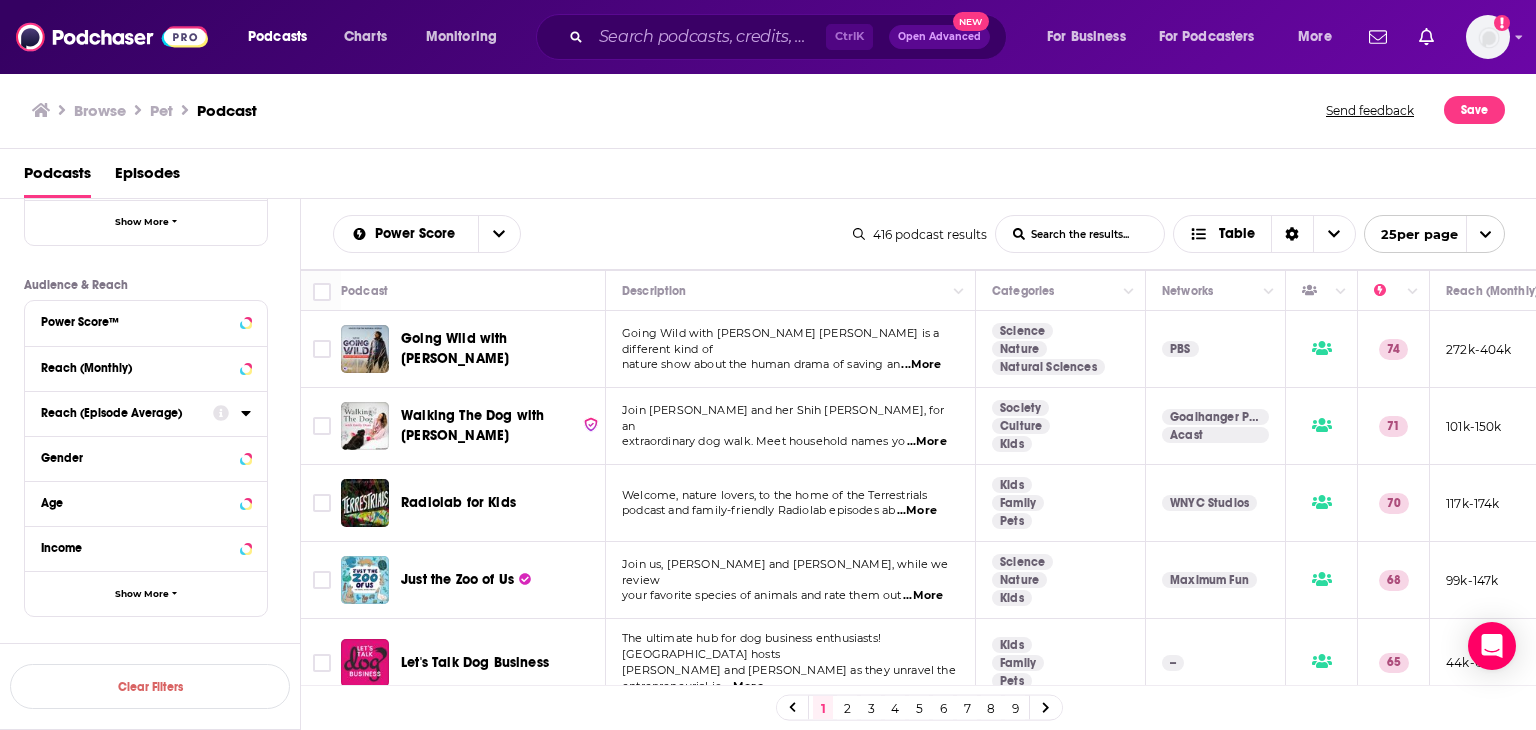 scroll, scrollTop: 520, scrollLeft: 0, axis: vertical 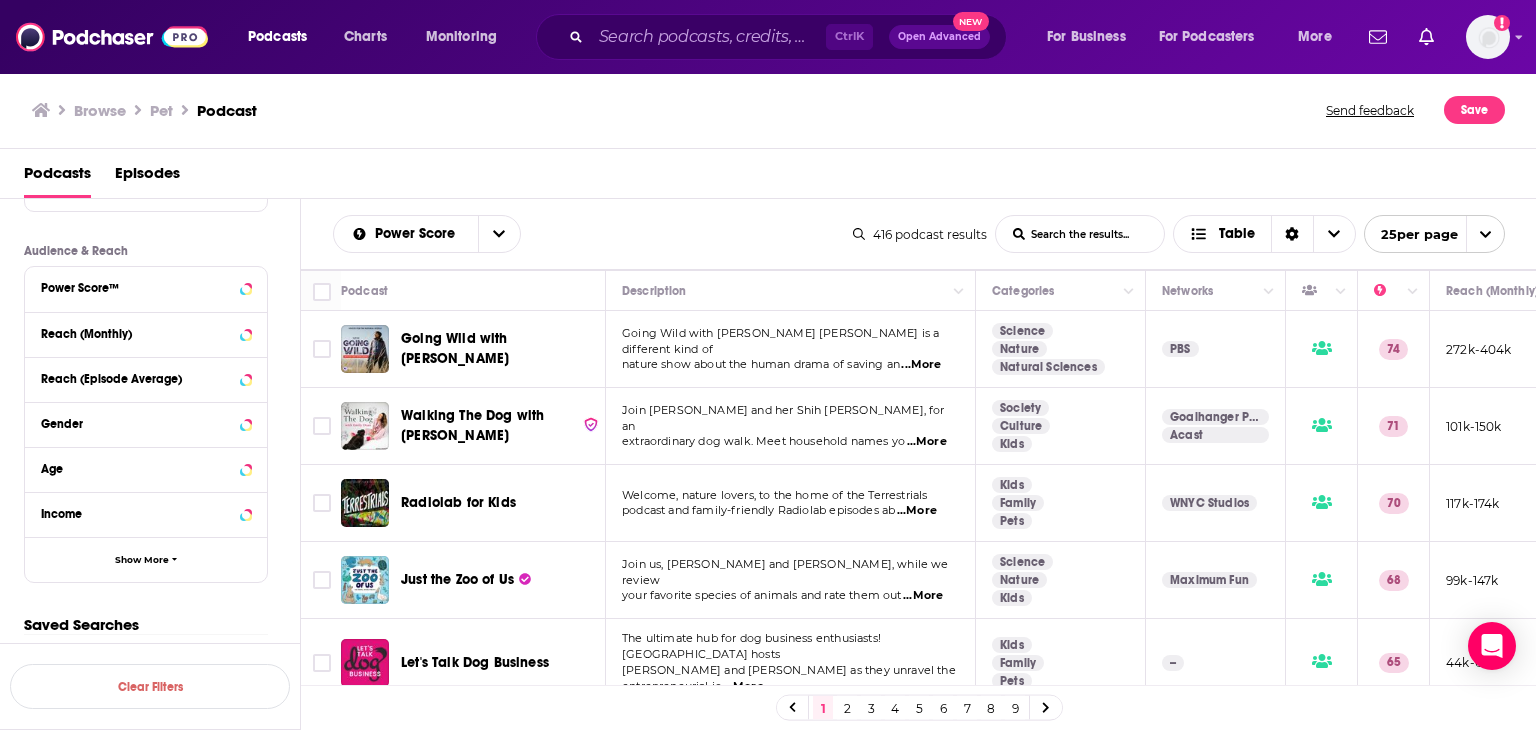 type 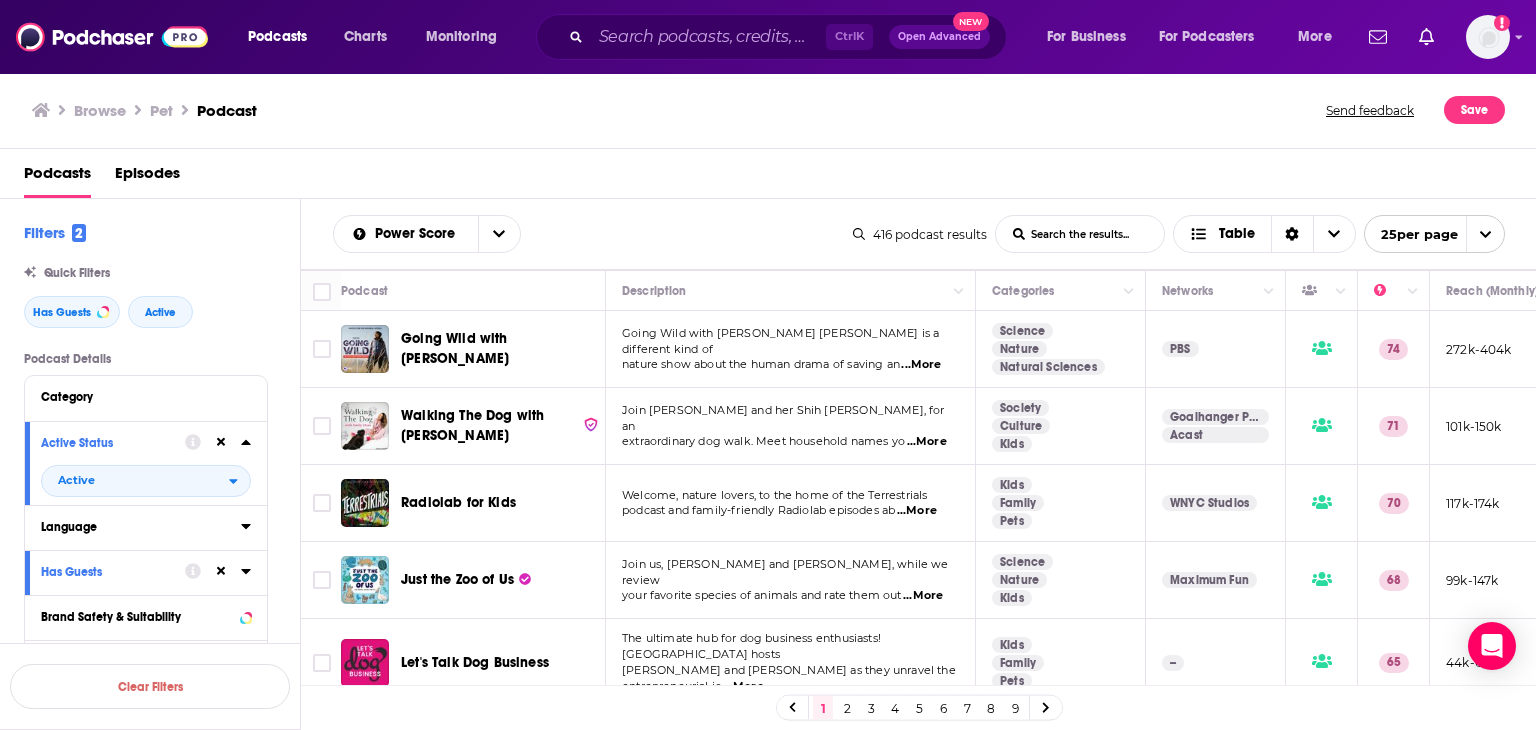 click 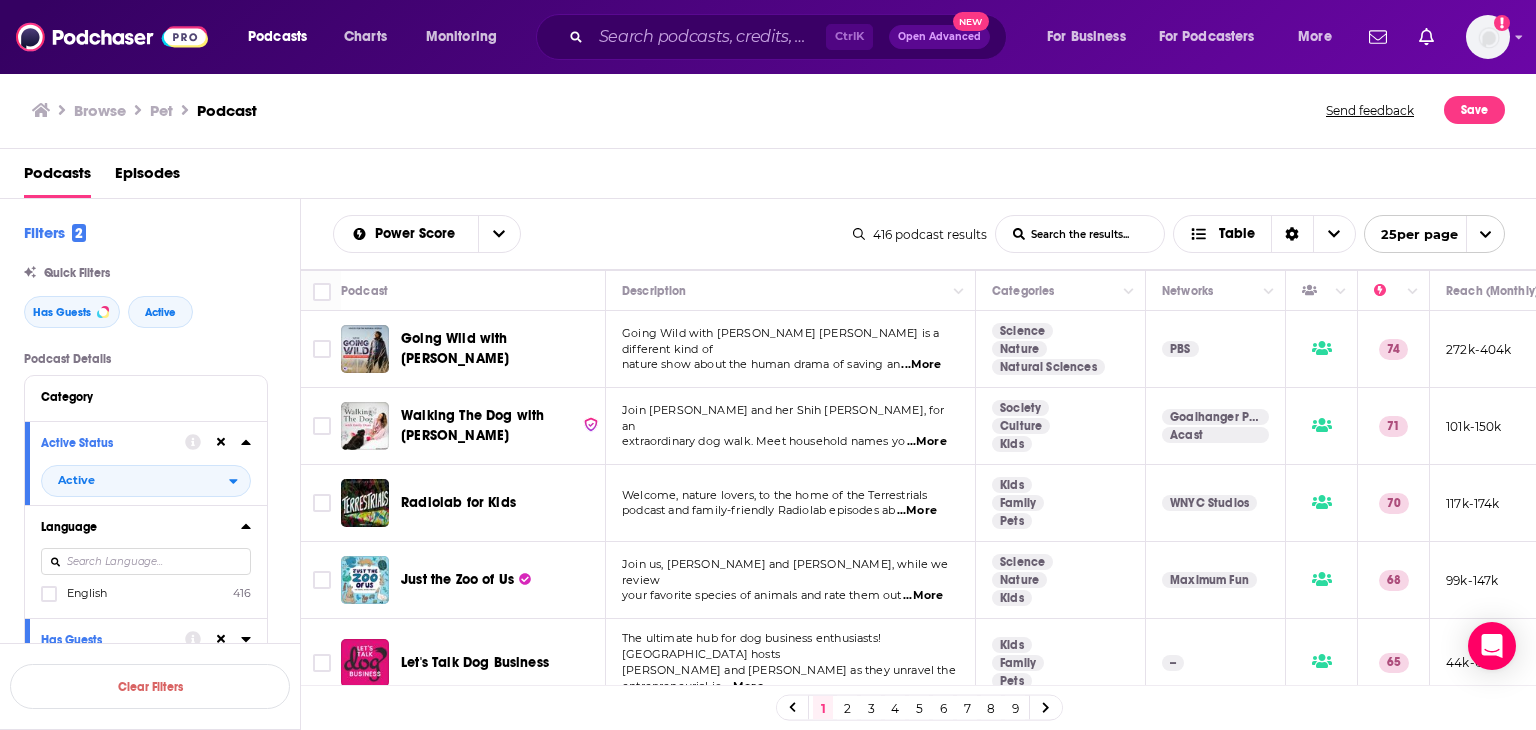 click at bounding box center (146, 561) 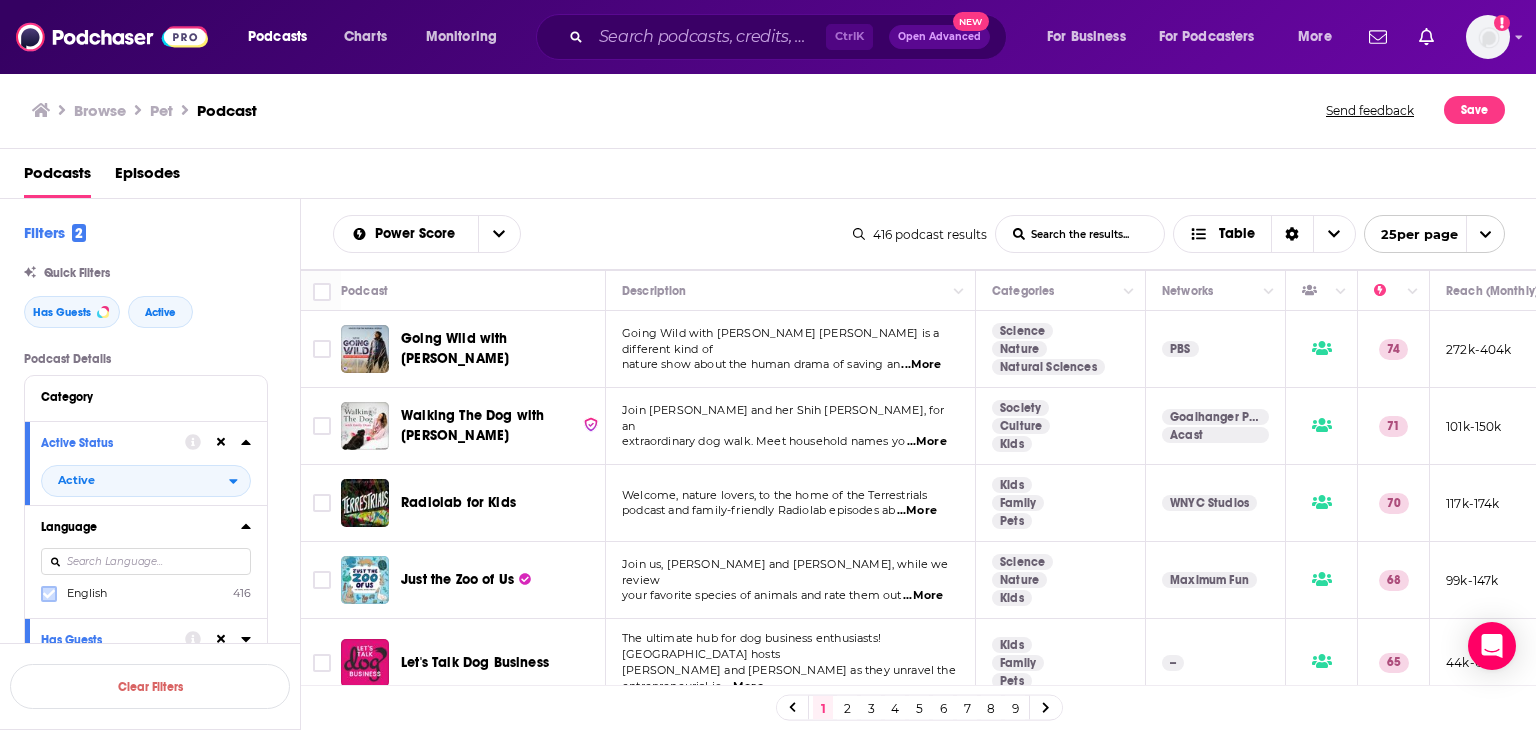 click 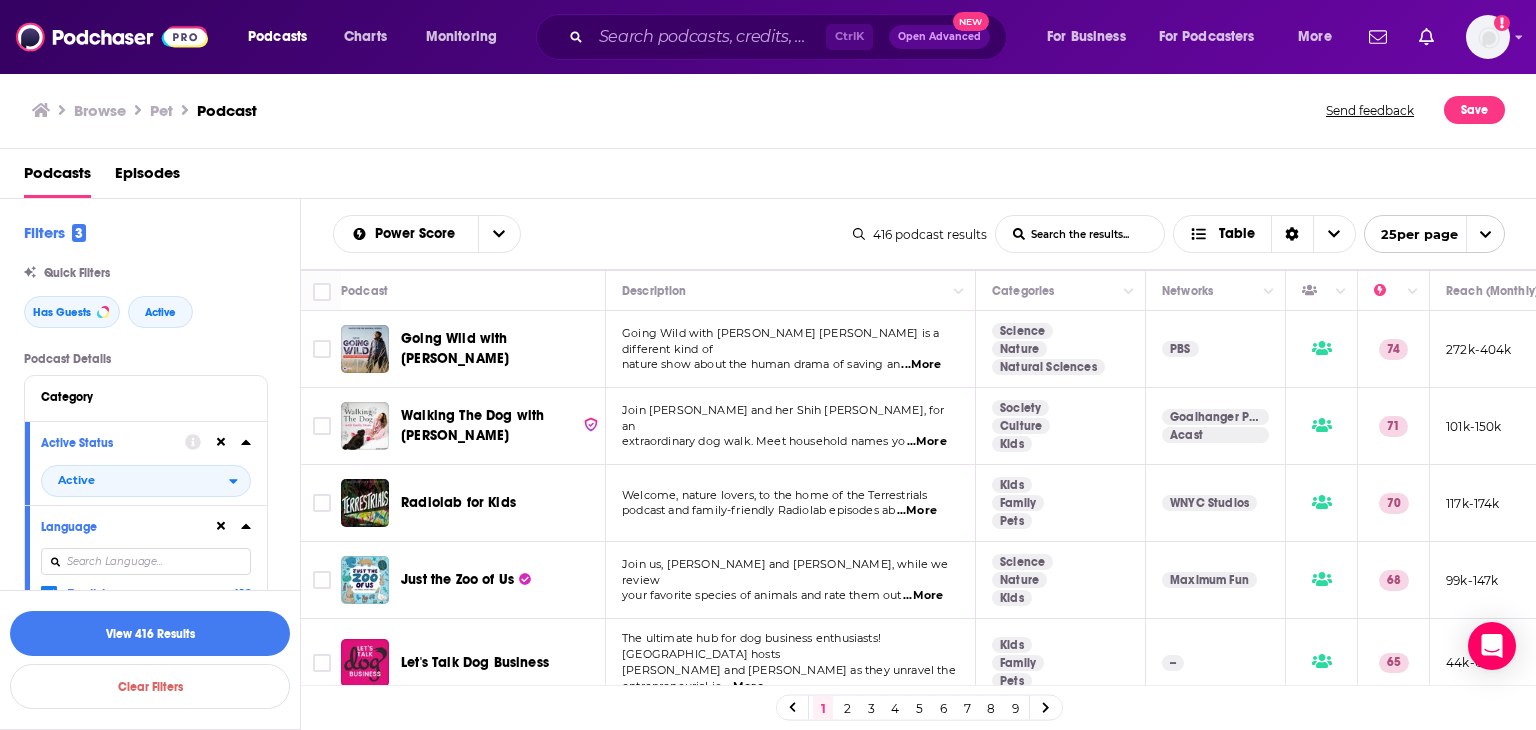 click on "Power Score List Search Input Search the results... Table 416   podcast   results List Search Input Search the results... Table 25  per page" at bounding box center [919, 234] 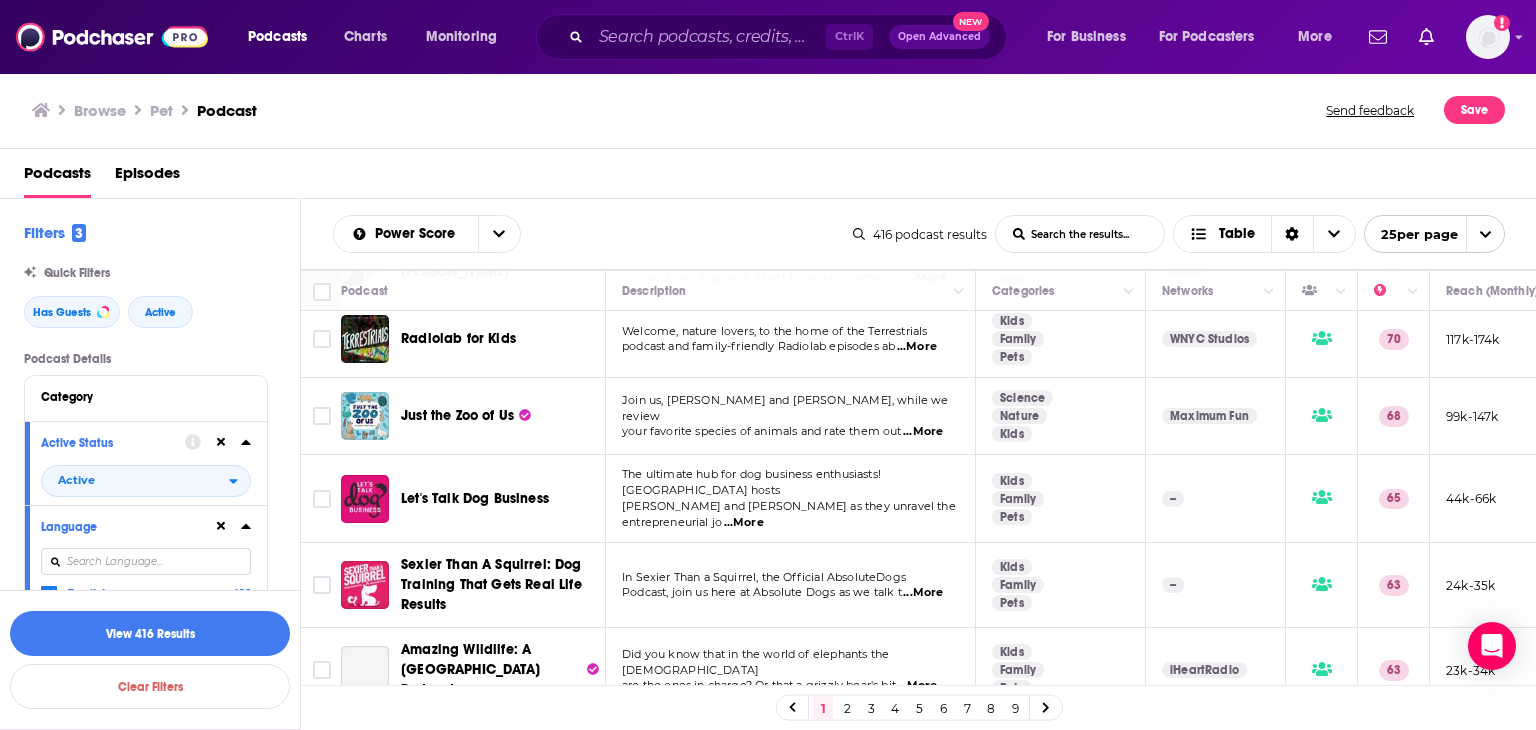 scroll, scrollTop: 200, scrollLeft: 0, axis: vertical 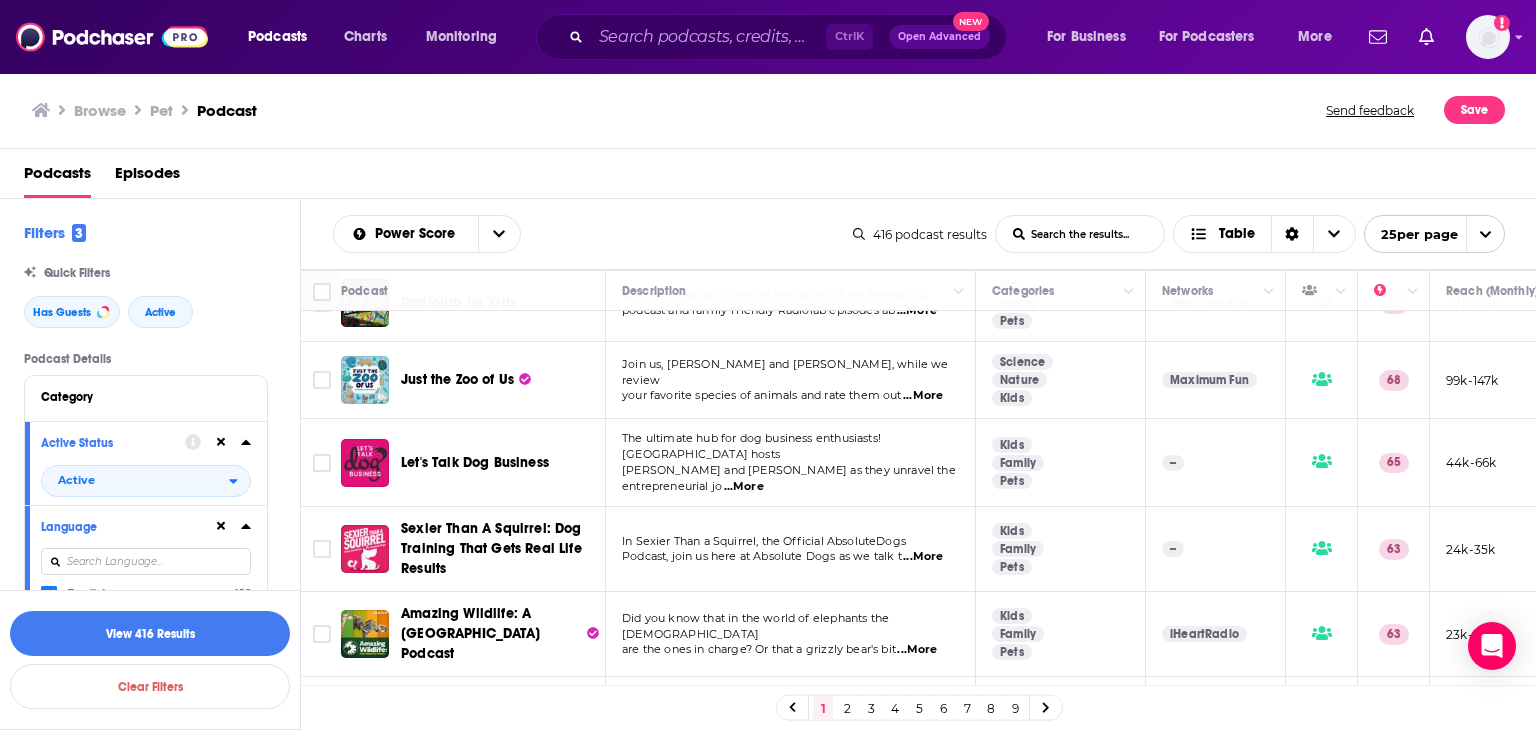 click on "...More" at bounding box center [923, 396] 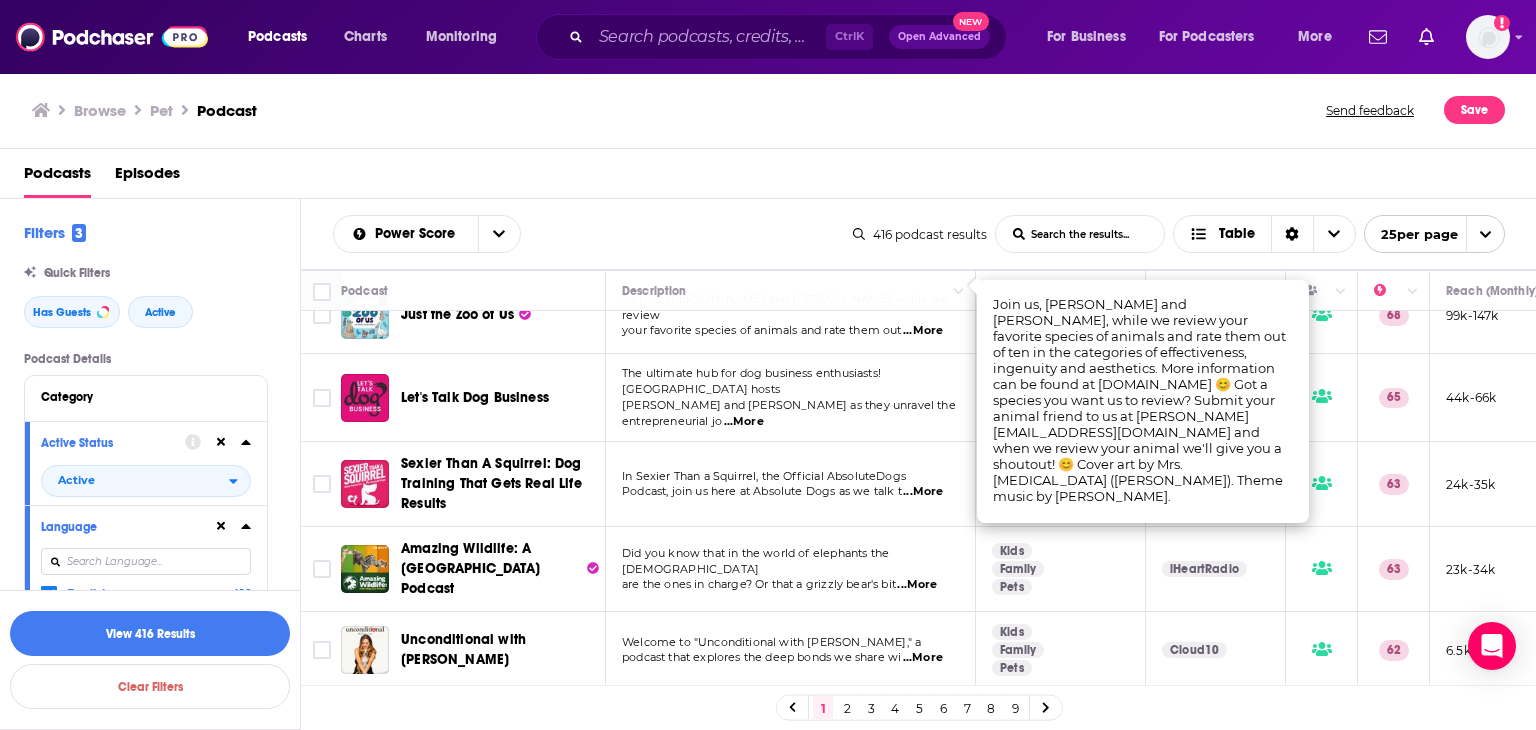 scroll, scrollTop: 300, scrollLeft: 0, axis: vertical 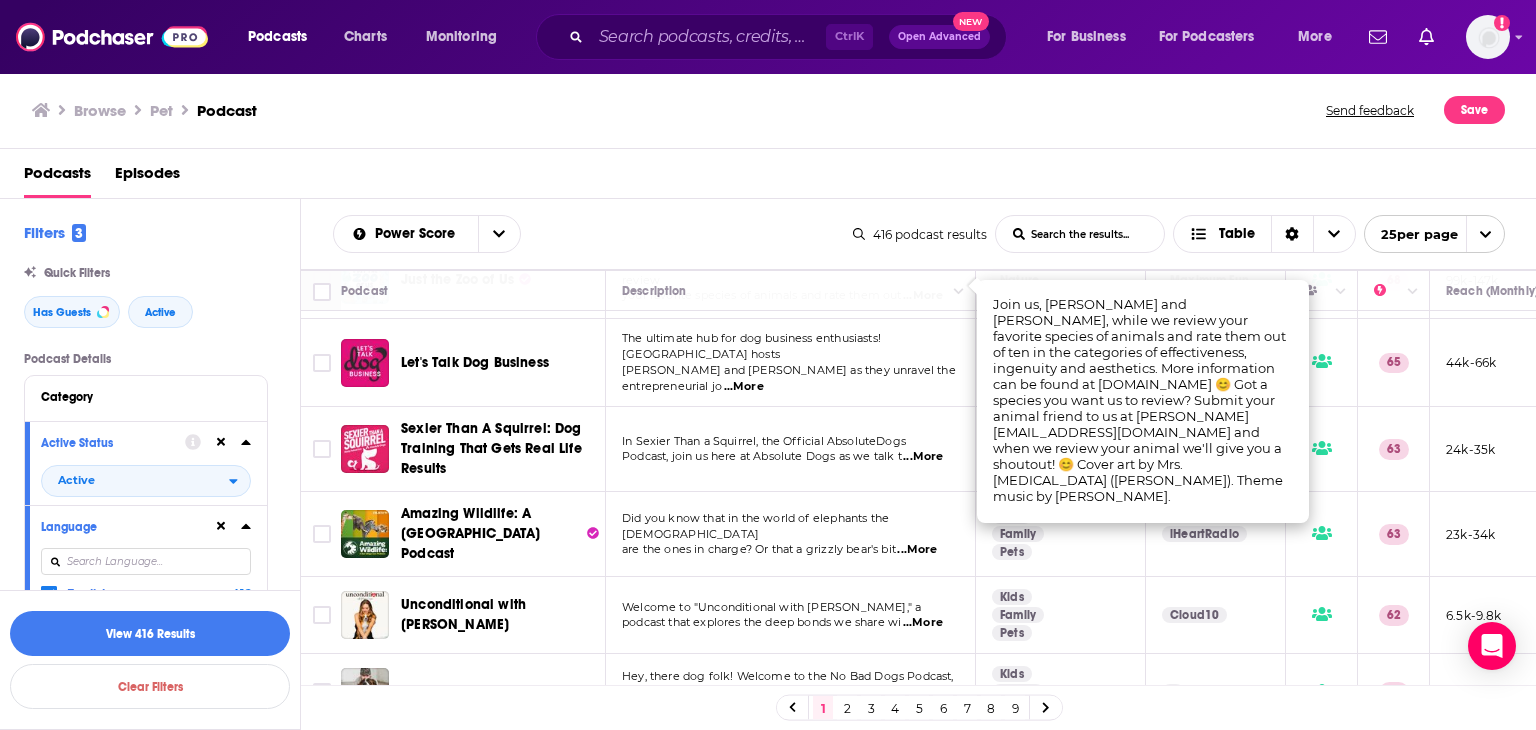 click on "...More" at bounding box center (923, 457) 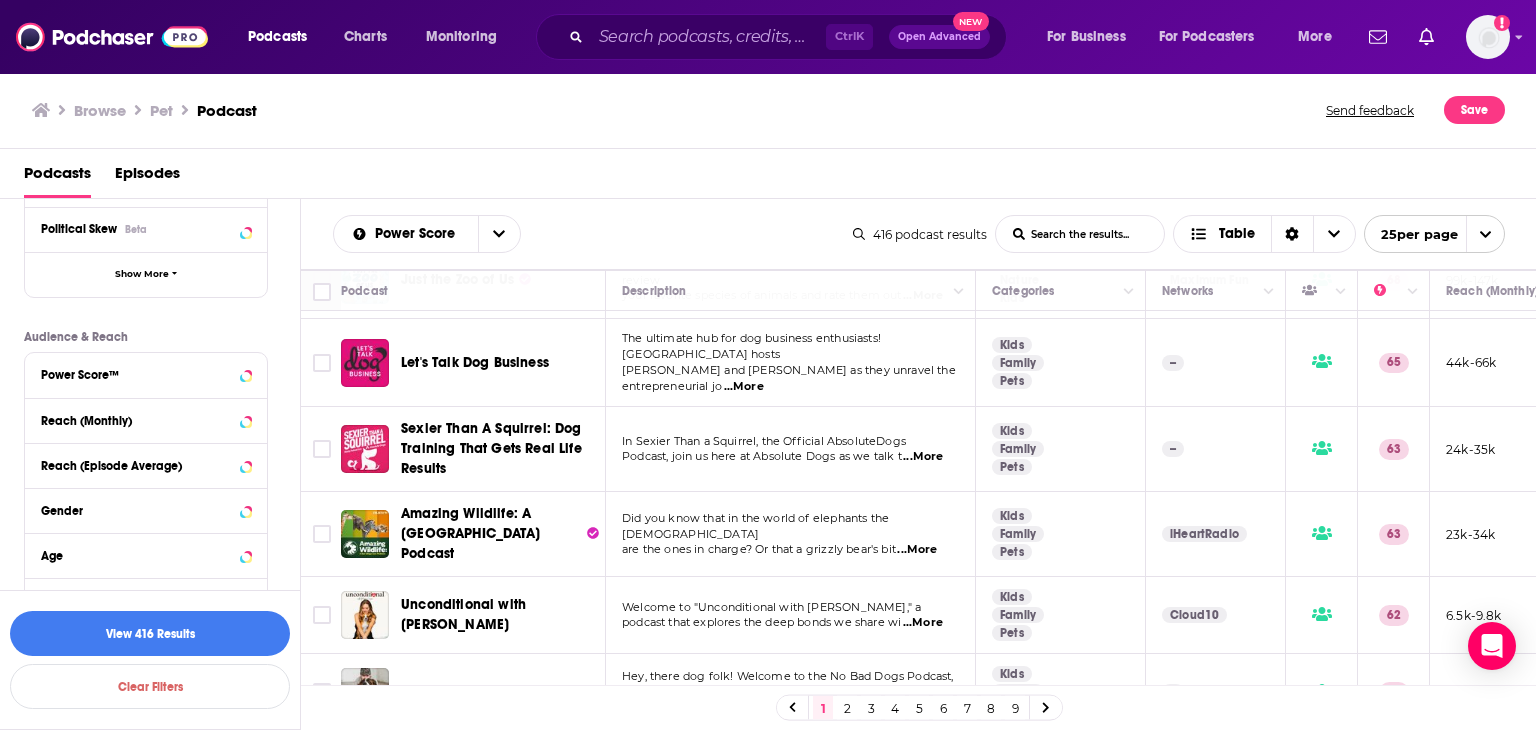 scroll, scrollTop: 589, scrollLeft: 0, axis: vertical 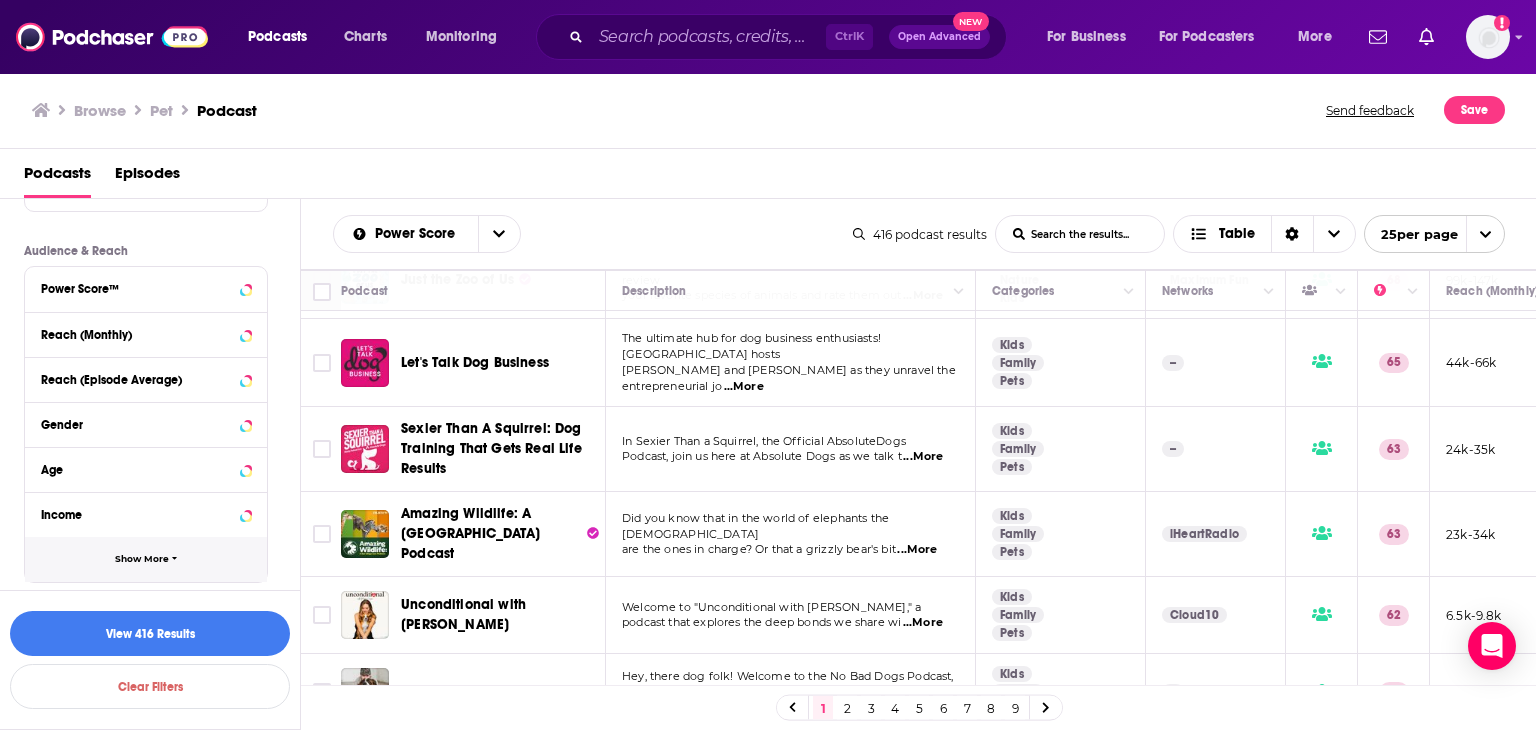 click on "Show More" at bounding box center [142, 559] 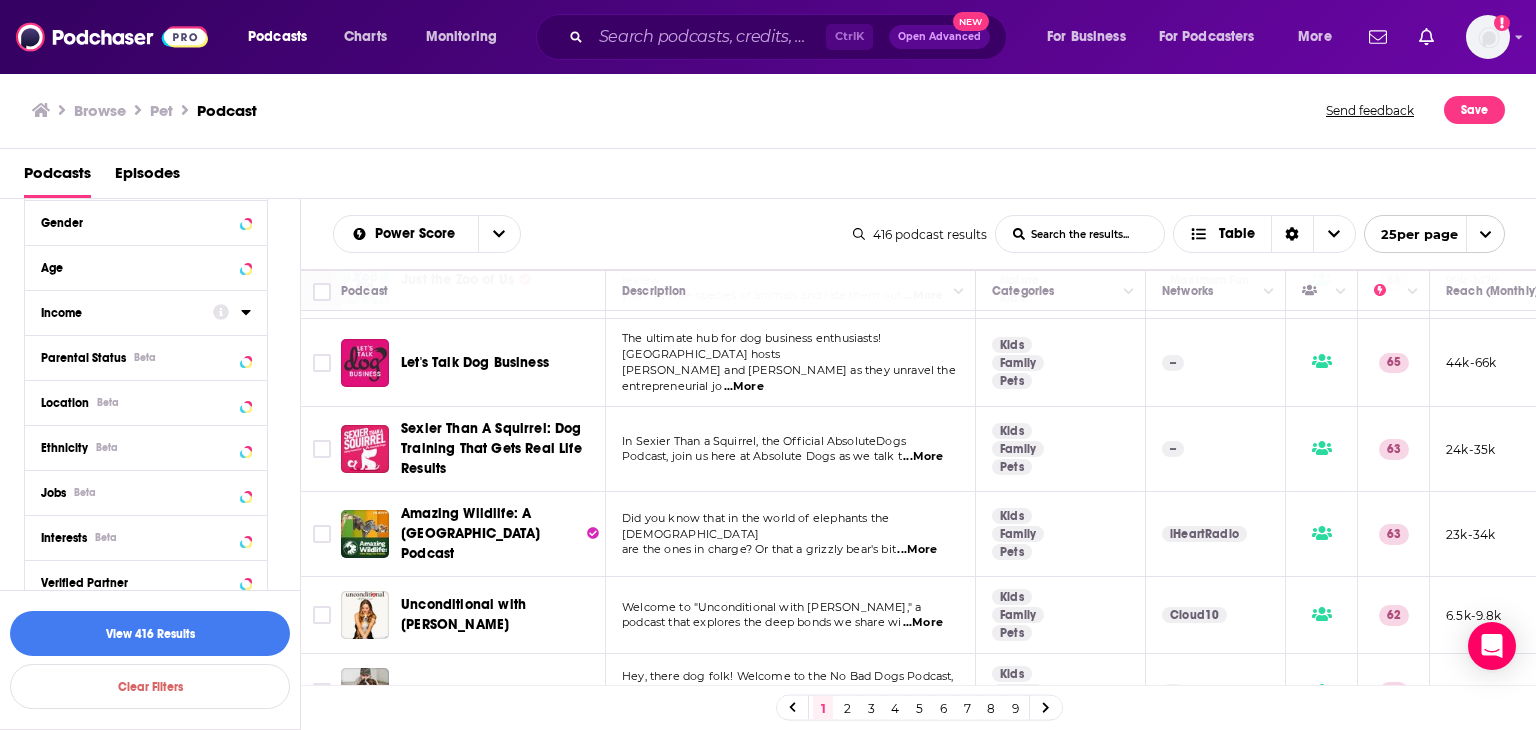 scroll, scrollTop: 889, scrollLeft: 0, axis: vertical 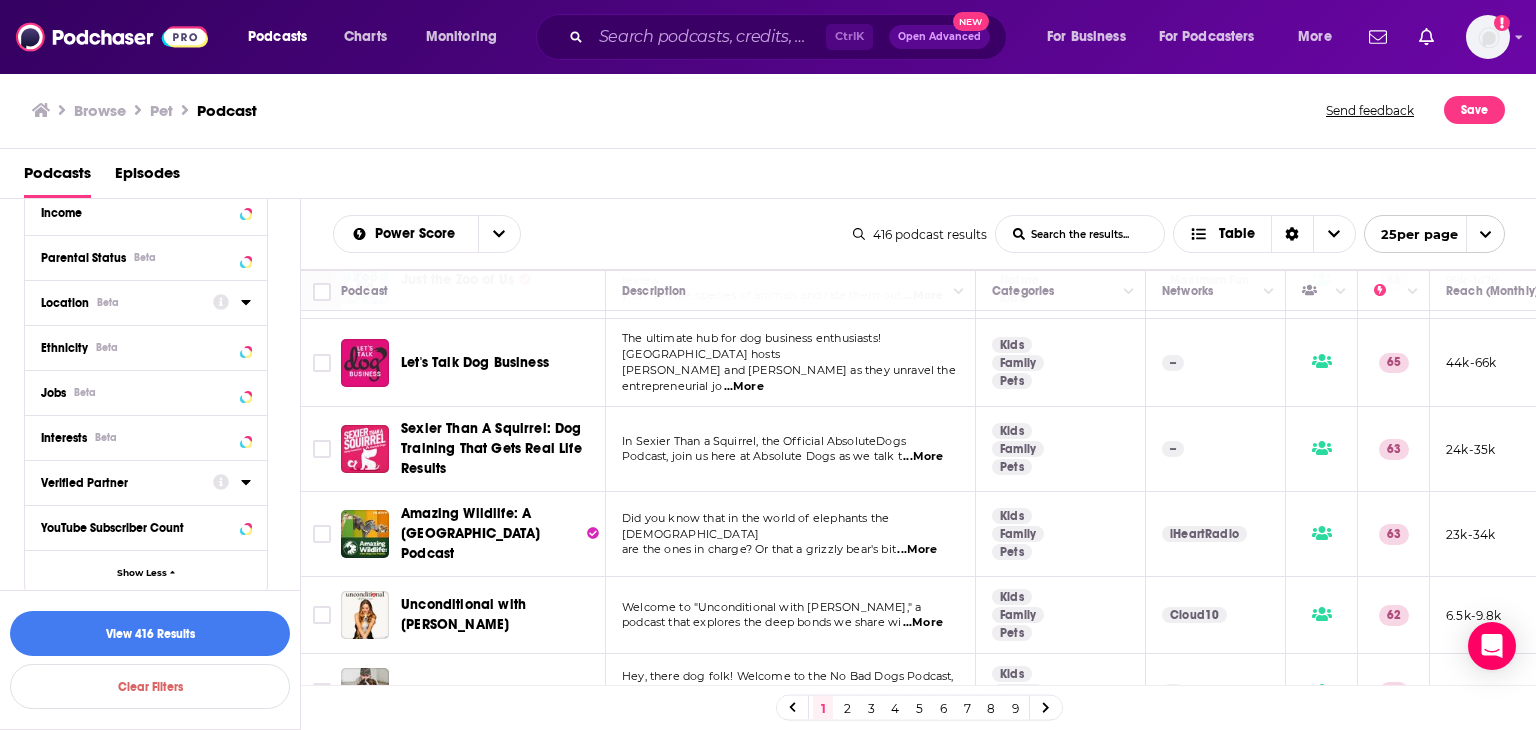 click on "Location Beta" at bounding box center (120, 303) 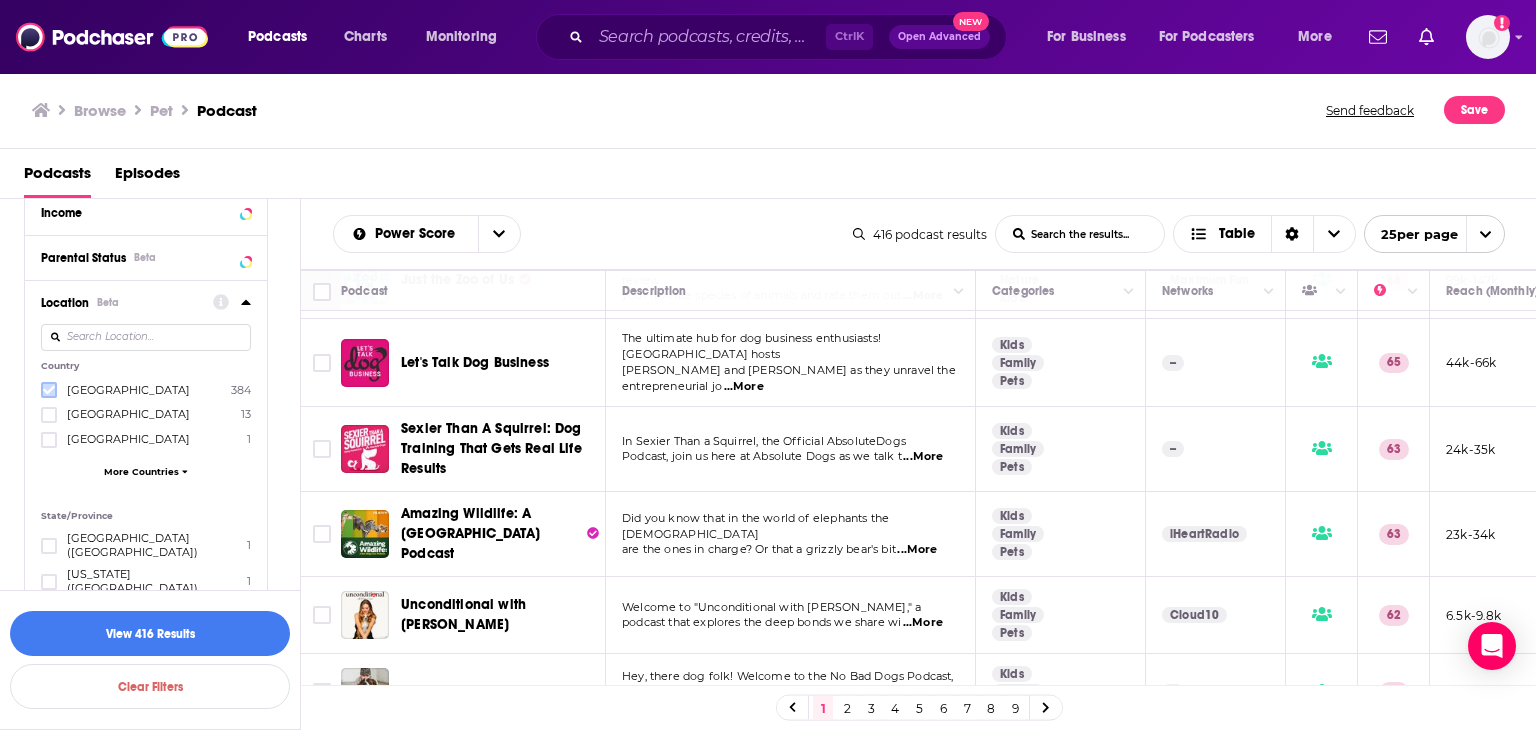 click 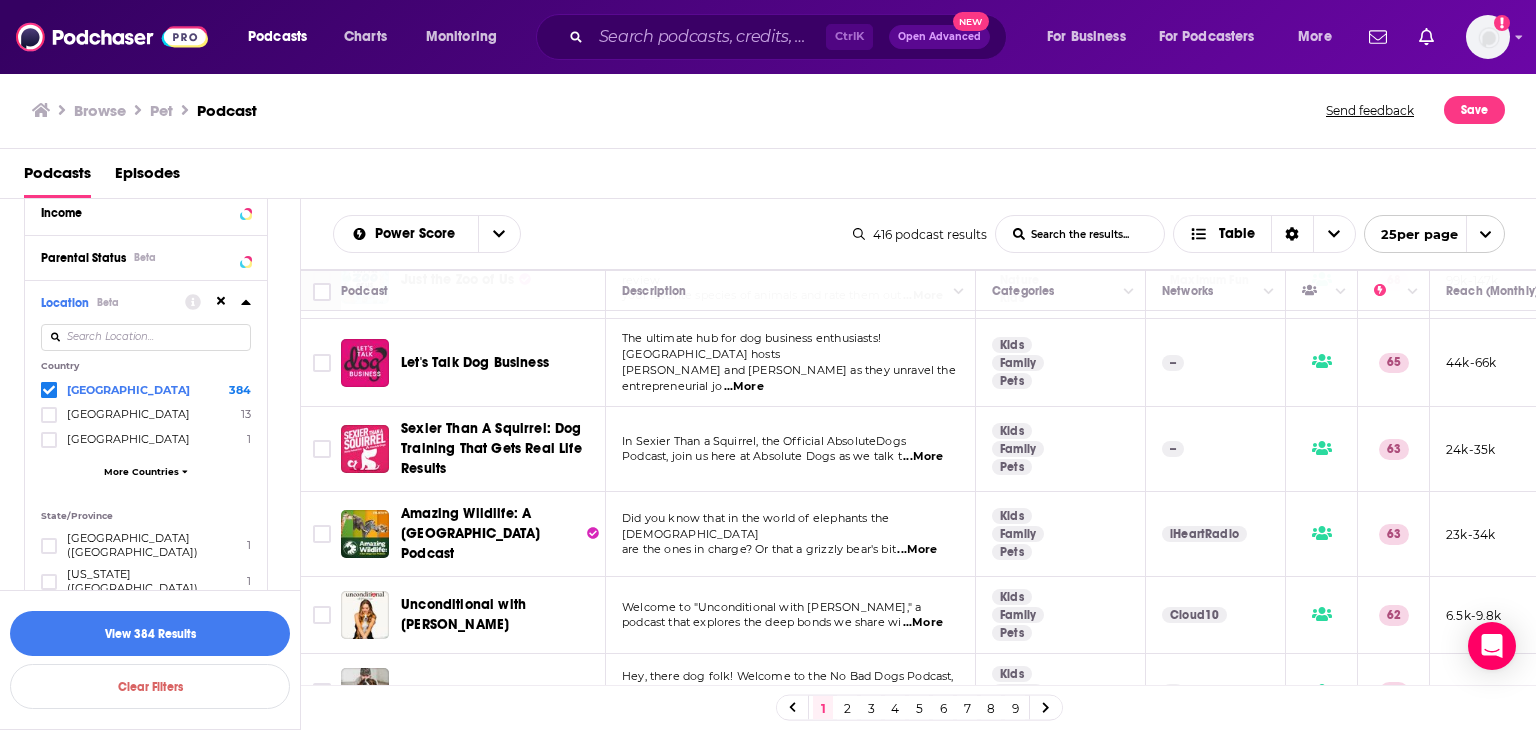 scroll, scrollTop: 400, scrollLeft: 0, axis: vertical 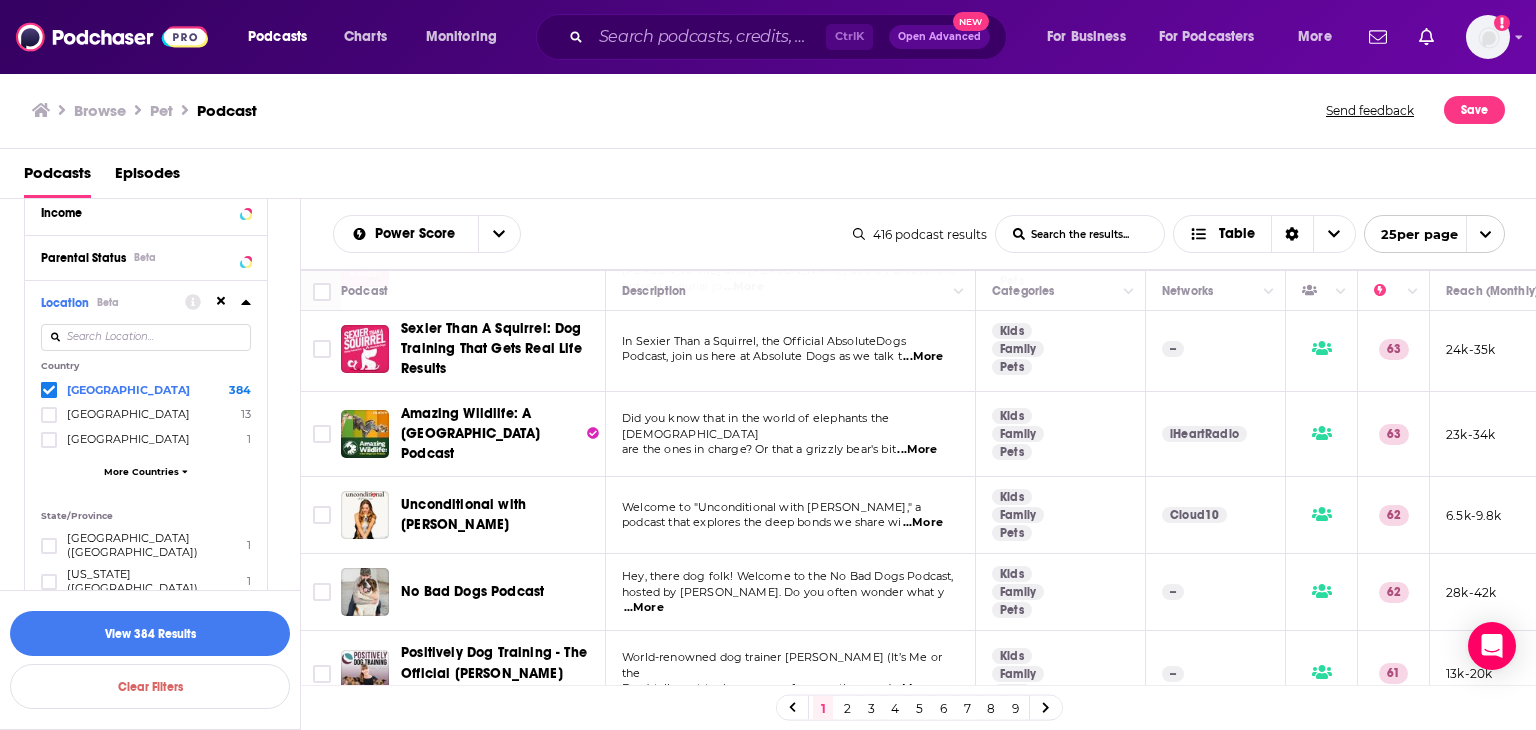 click on "...More" at bounding box center (923, 523) 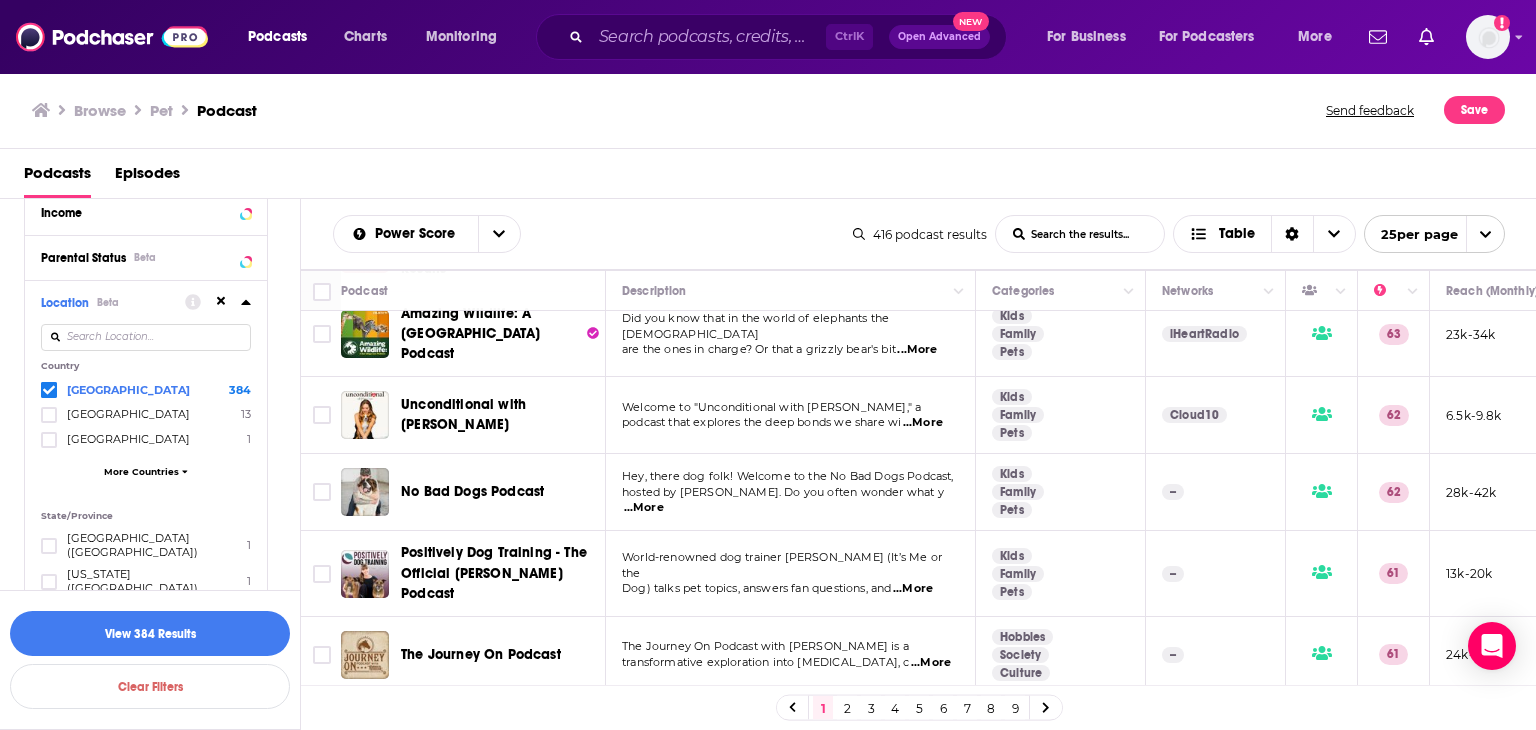scroll, scrollTop: 600, scrollLeft: 0, axis: vertical 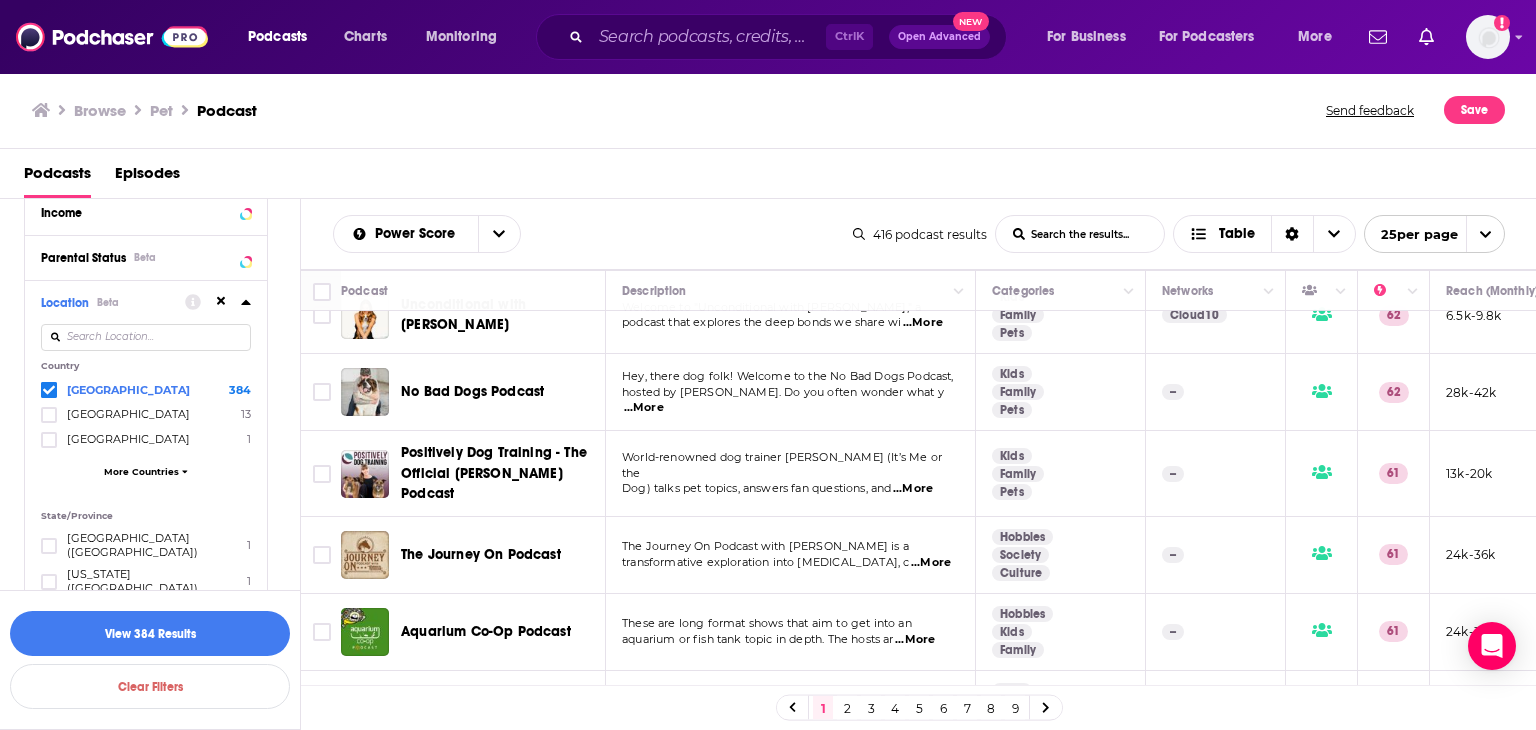 click on "...More" at bounding box center [931, 563] 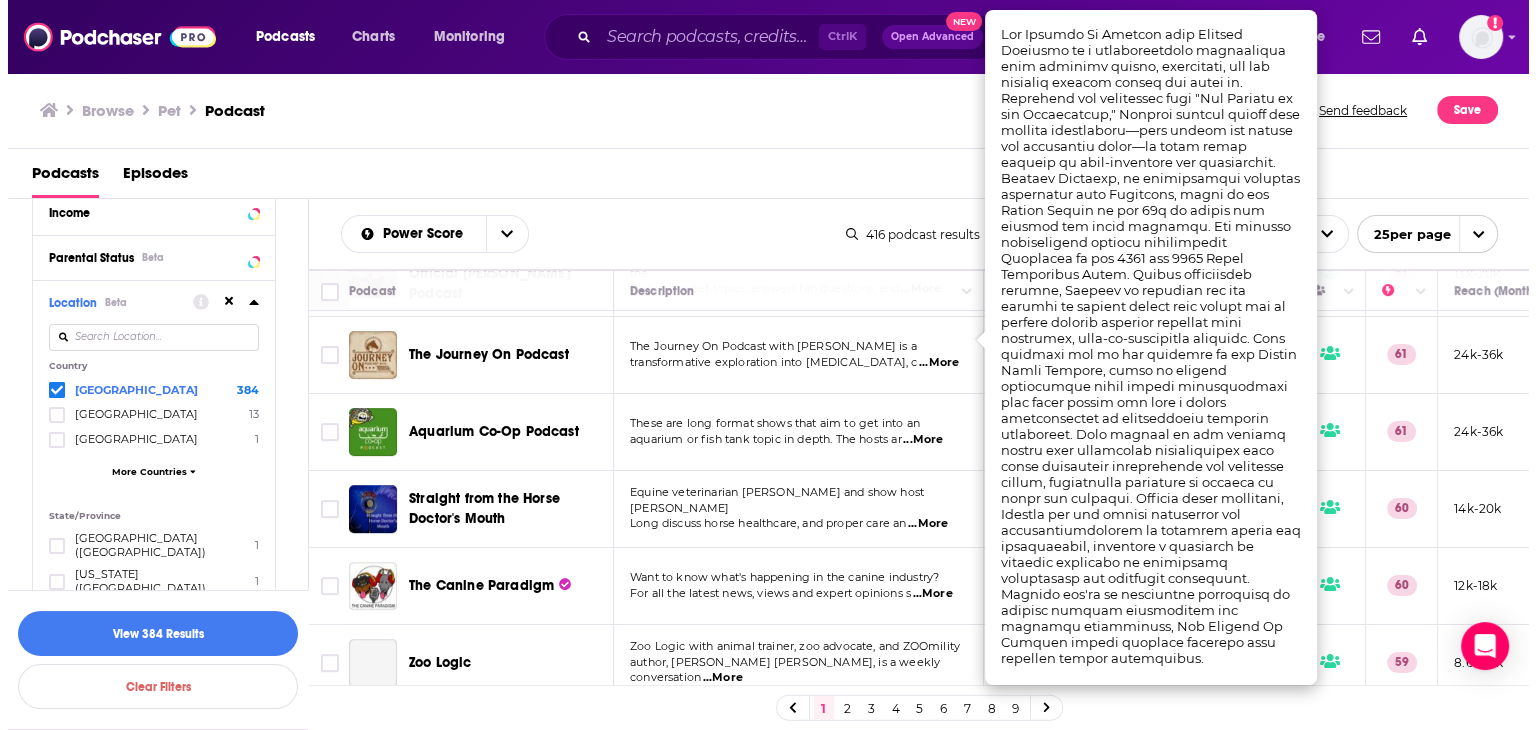 scroll, scrollTop: 900, scrollLeft: 0, axis: vertical 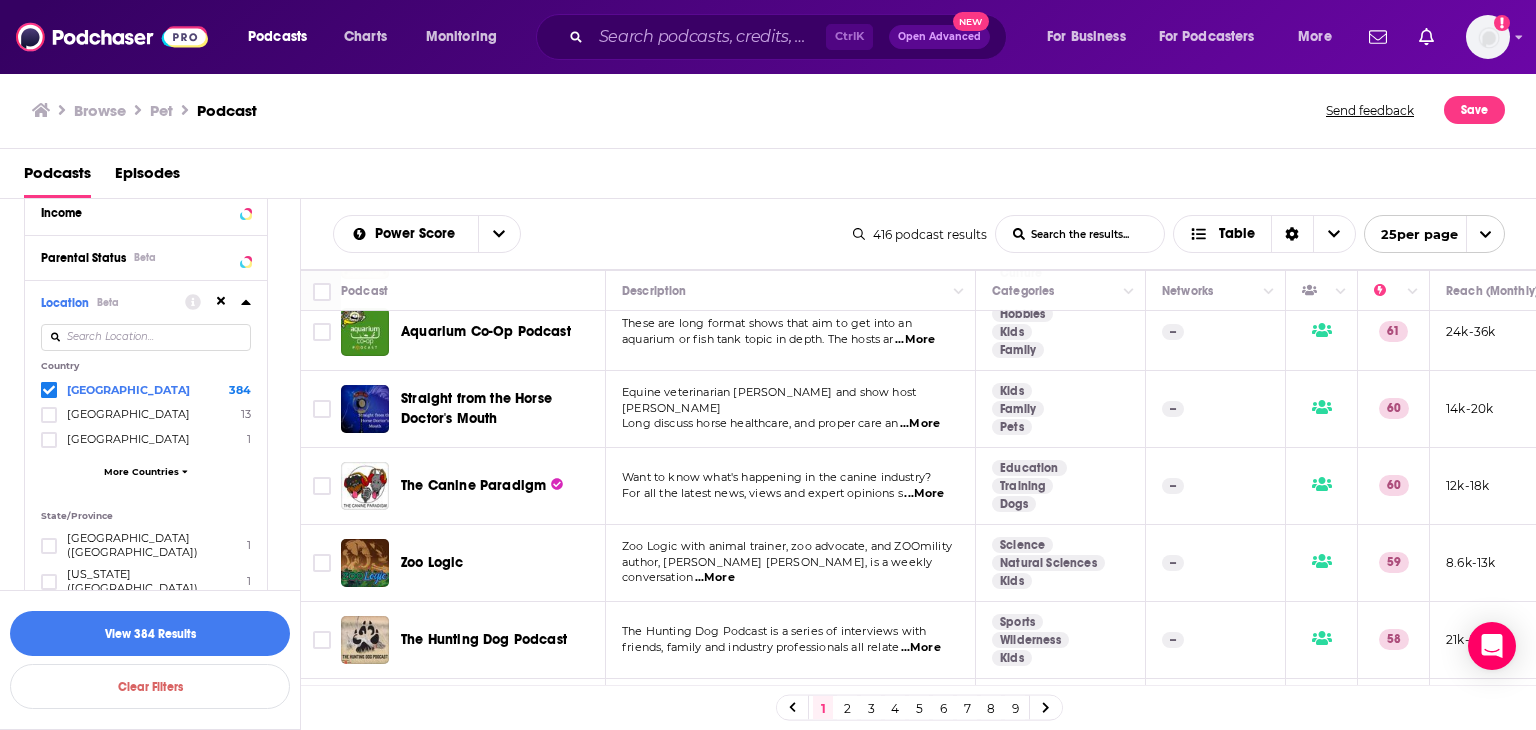 click on "...More" at bounding box center (924, 494) 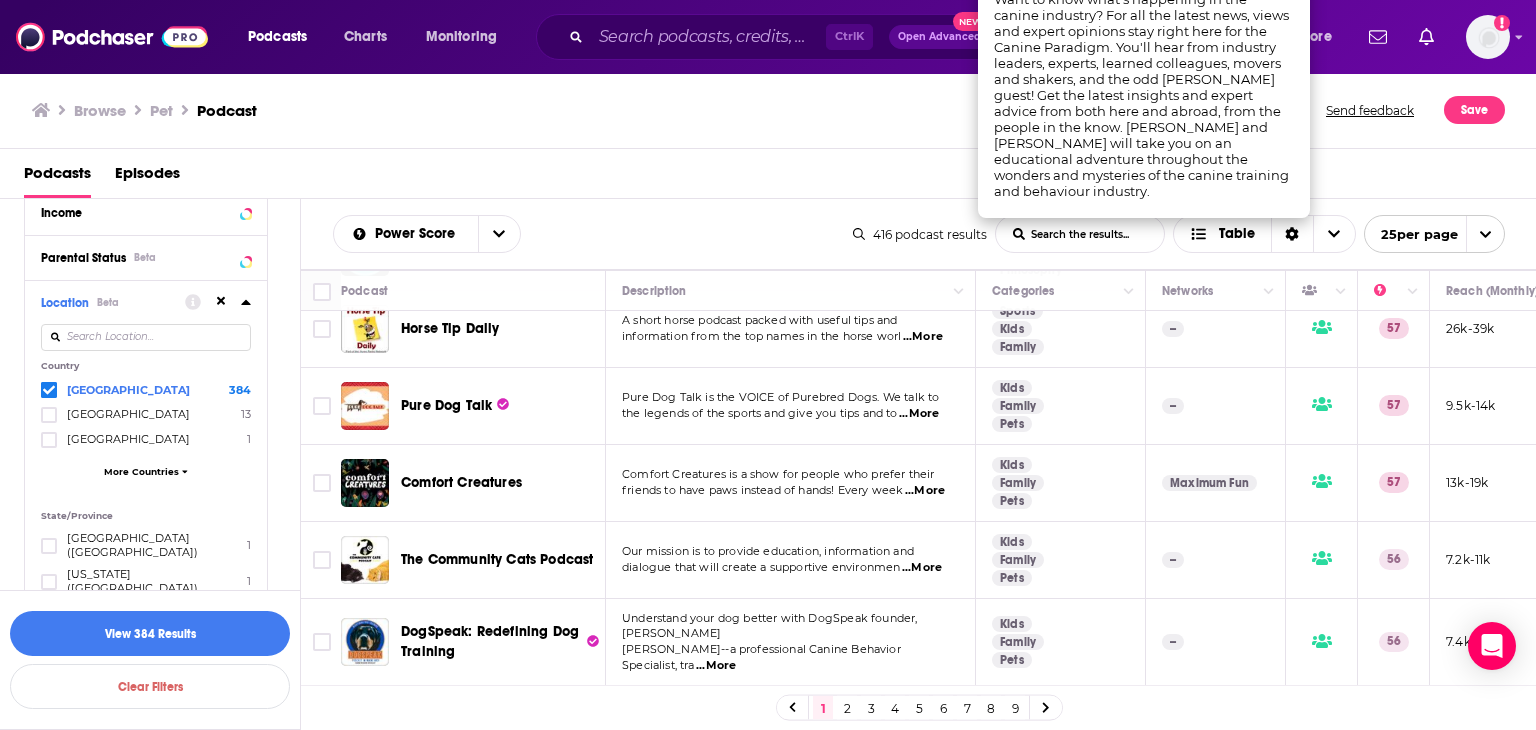 scroll, scrollTop: 1400, scrollLeft: 0, axis: vertical 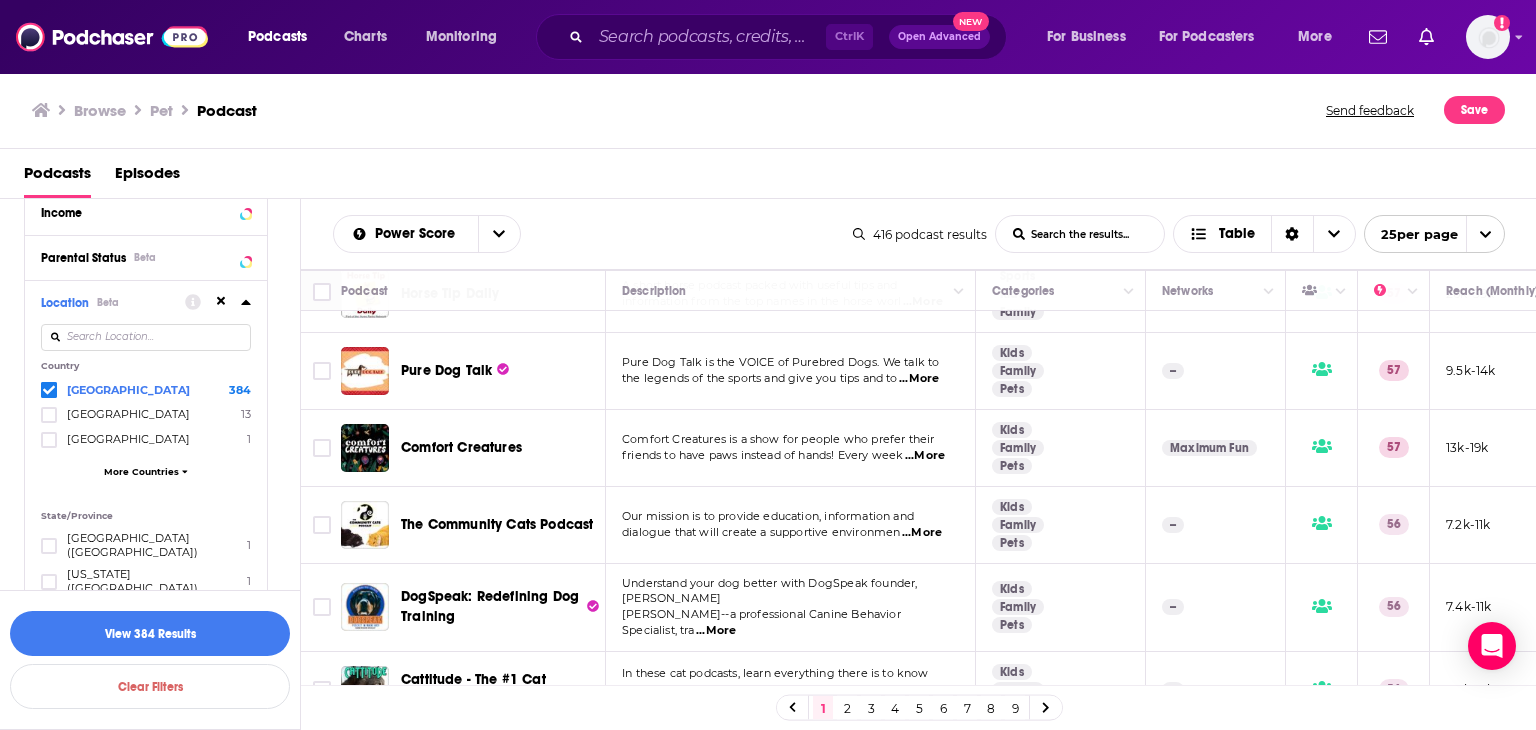 click on "...More" at bounding box center [925, 456] 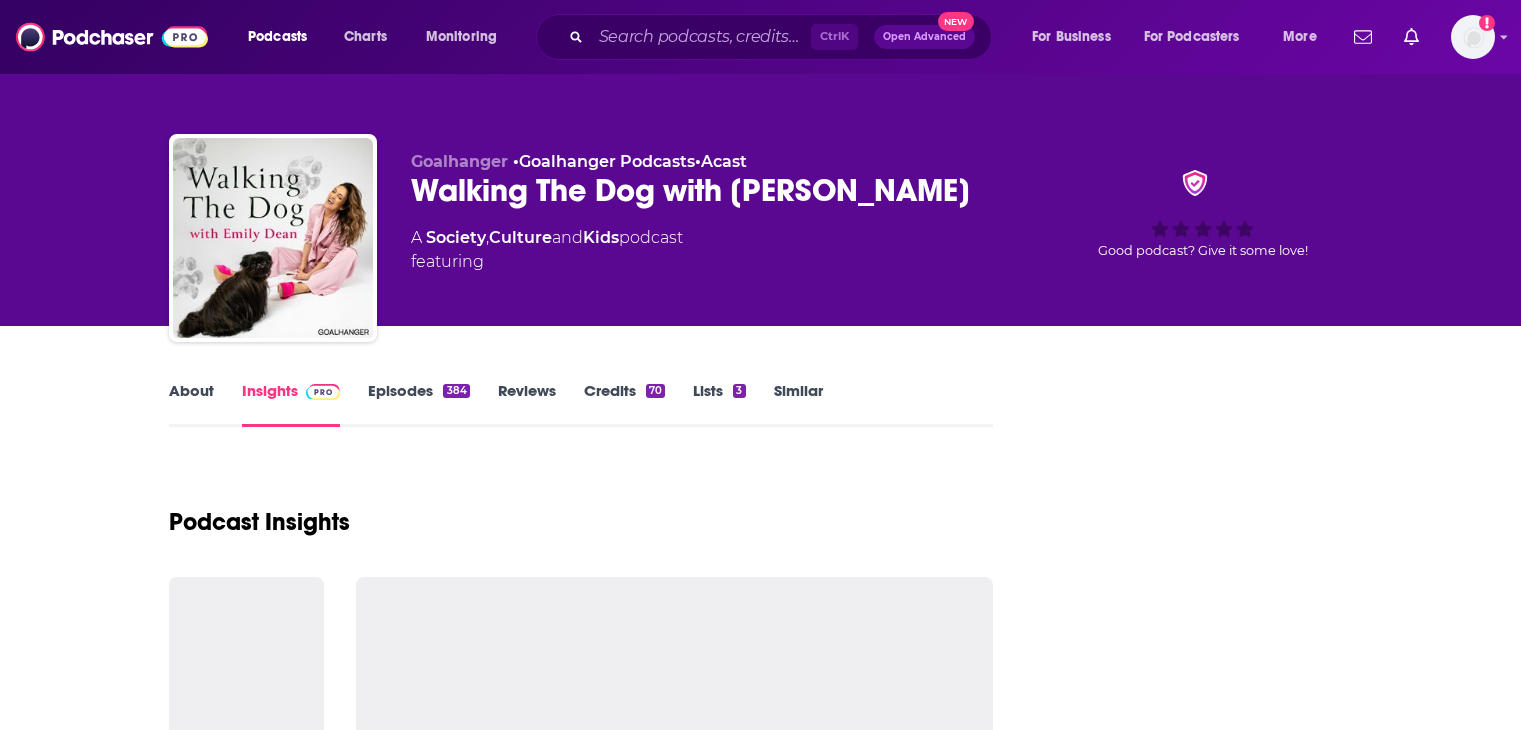 click on "About" at bounding box center [191, 404] 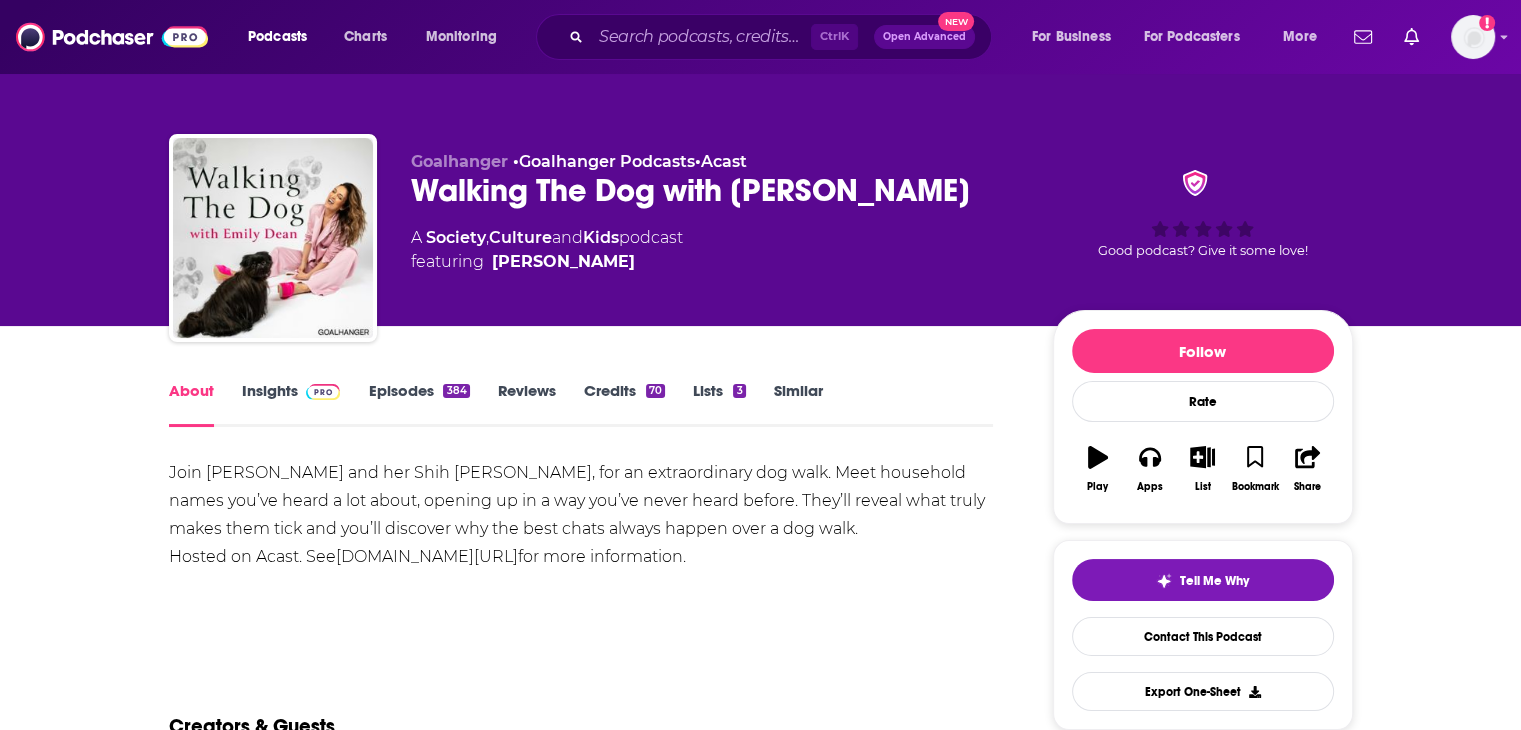 scroll, scrollTop: 0, scrollLeft: 0, axis: both 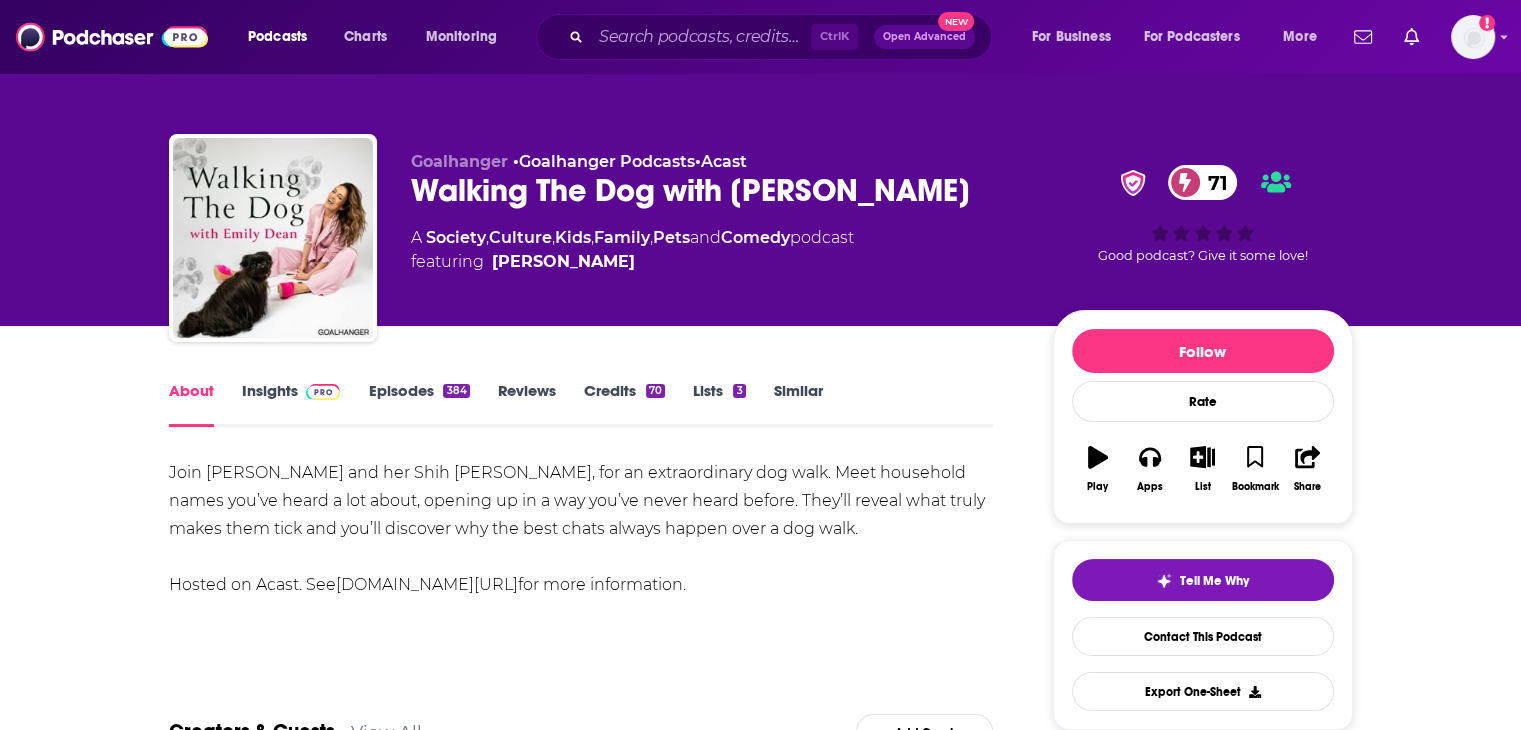 click on "Episodes 384" at bounding box center [418, 404] 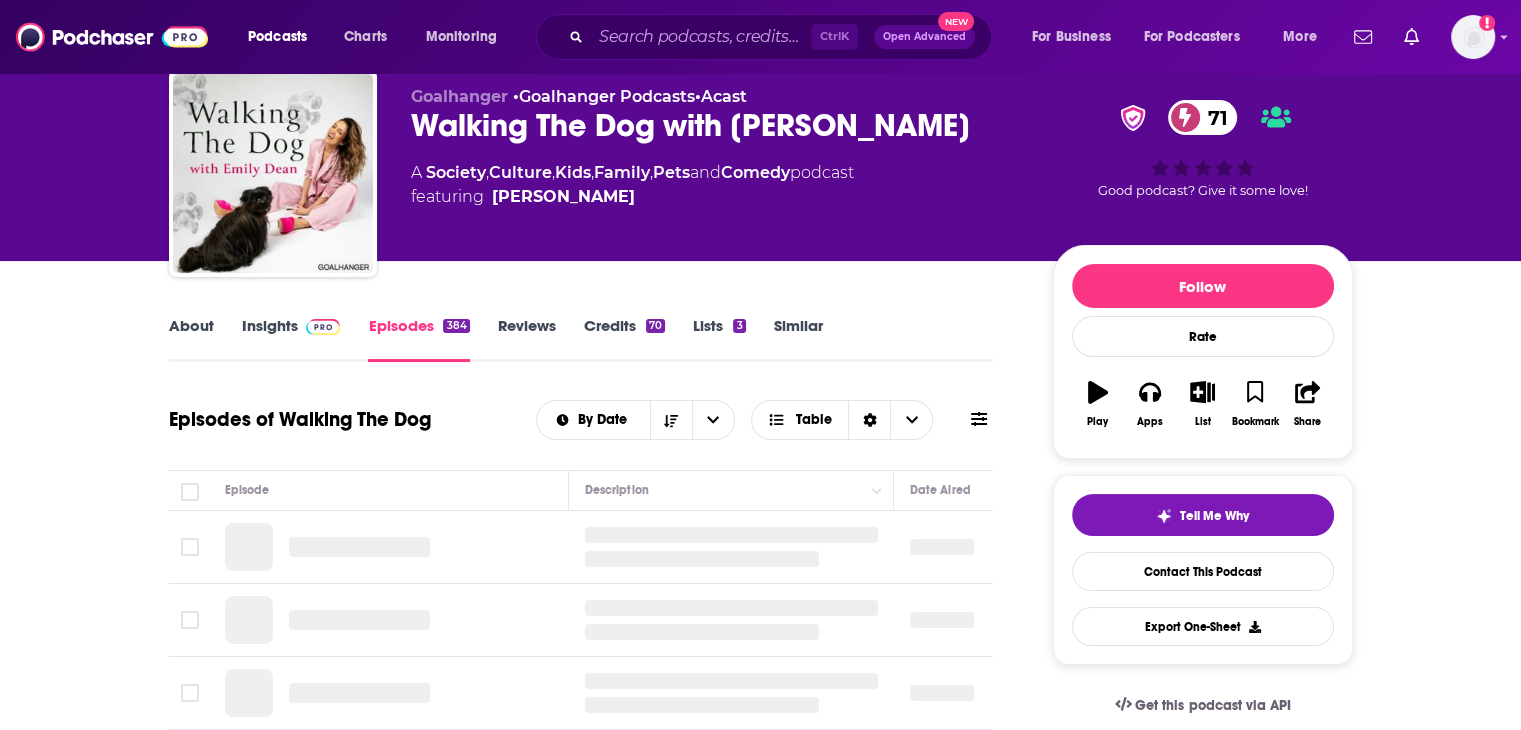 scroll, scrollTop: 200, scrollLeft: 0, axis: vertical 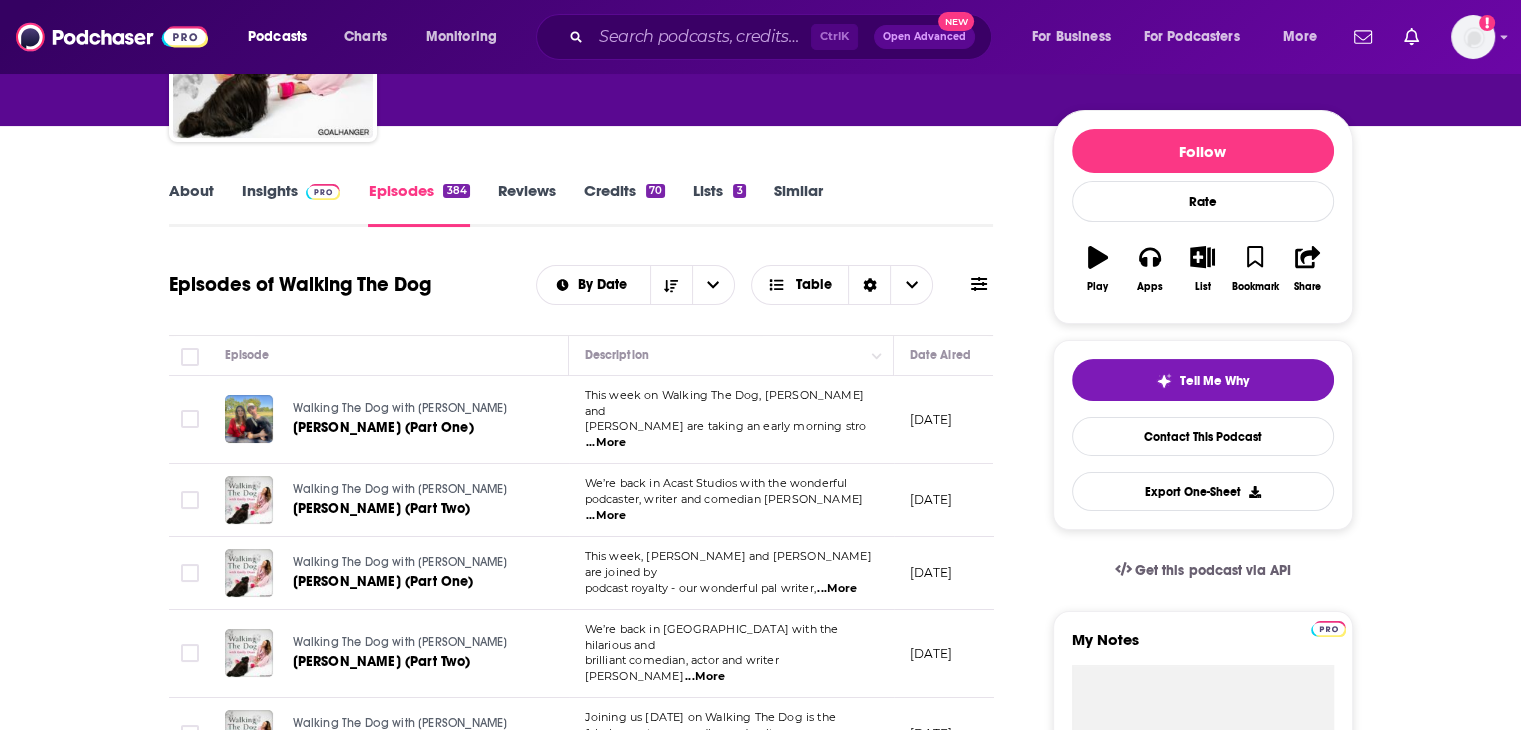 click on "...More" at bounding box center (606, 443) 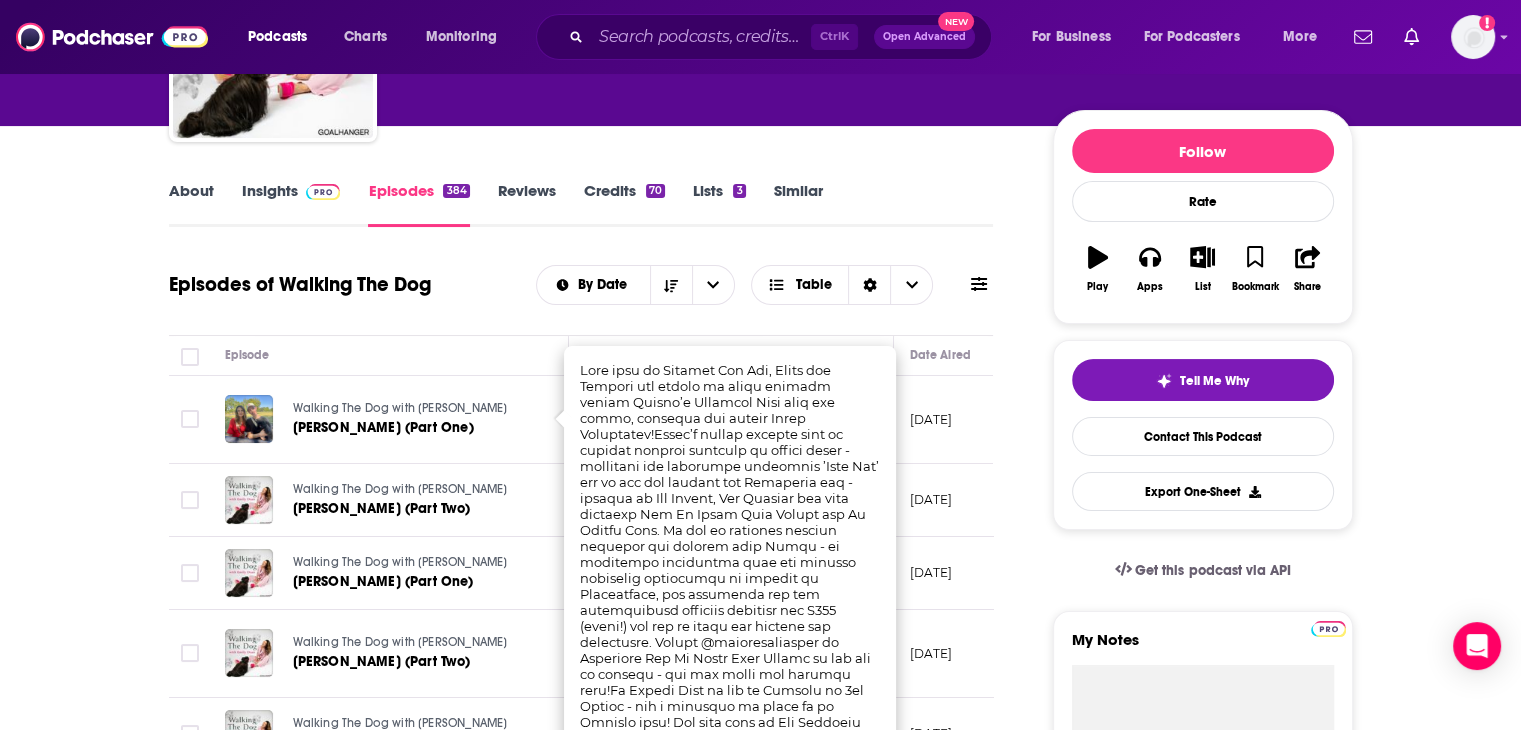 click on "About Insights Episodes 384 Reviews Credits 70 Lists 3 Similar Episodes of Walking The Dog By Date Table Episode Description Date Aired Reach Episode Guests Length Walking The Dog with Emily Dean Harry Trevaldwyn (Part One) This week on Walking The Dog, Emily and Raymond are taking an early morning stro  ...More July 14, 2025  Pending -- 55:12 s Walking The Dog with Emily Dean Adam Buxton (Part Two) We’re back in Acast Studios with the wonderful podcaster, writer and comedian Adam Bu  ...More July 9, 2025 4.2k-6.2k -- 1:04:49 s Walking The Dog with Emily Dean Adam Buxton (Part One) This week, Emily and Raymond are joined by podcast royalty - our wonderful pal writer,   ...More July 7, 2025 4.1k-6.1k -- 46:16 s Walking The Dog with Emily Dean Tom Rosenthal (Part Two) We’re back in Finsbury Park with the hilarious and brilliant comedian, actor and writer Tom R  ...More July 2, 2025 5.3k-7.8k -- 47:42 s Walking The Dog with Emily Dean Tom Rosenthal (Part One) Joining us today on Walking The Dog is the -- s s" at bounding box center [761, 1464] 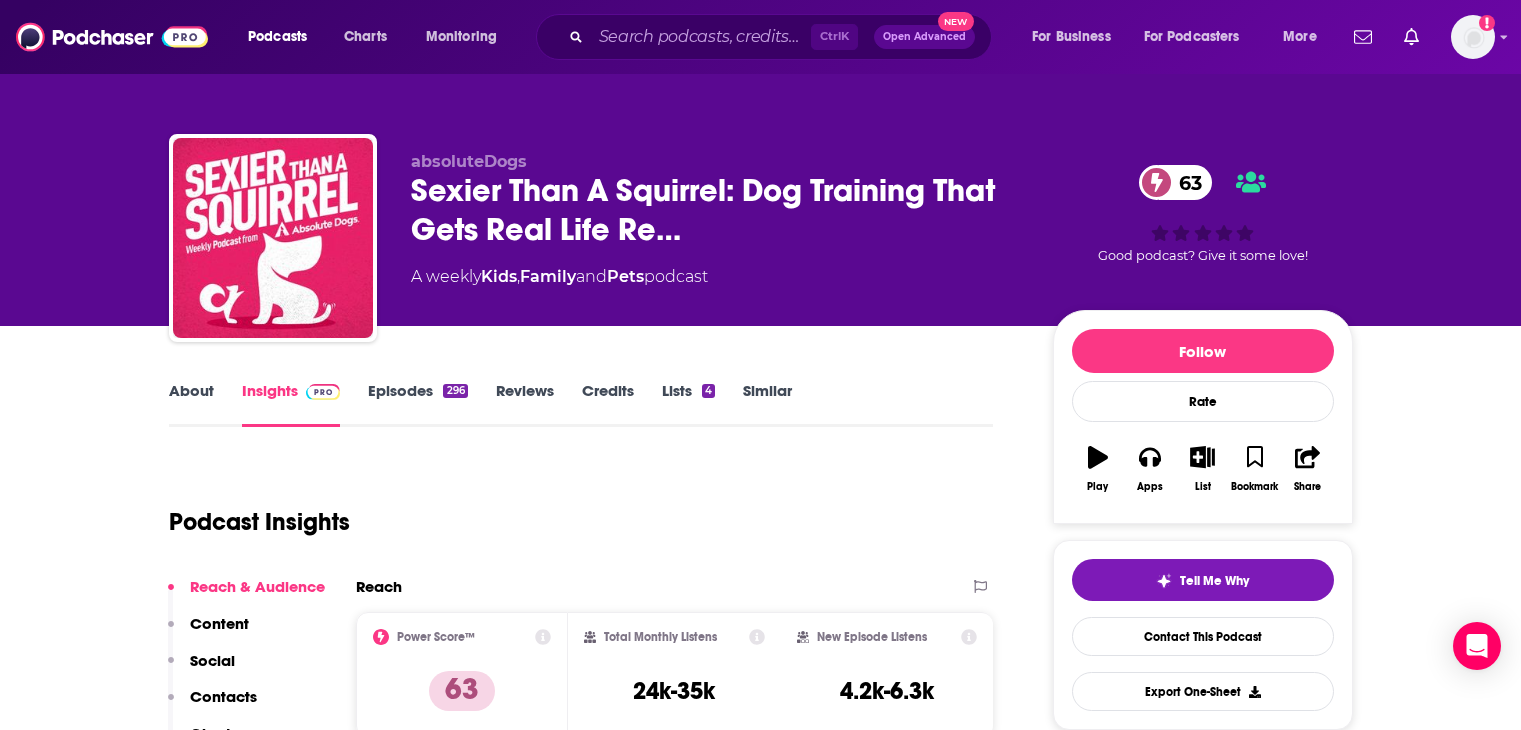 scroll, scrollTop: 0, scrollLeft: 0, axis: both 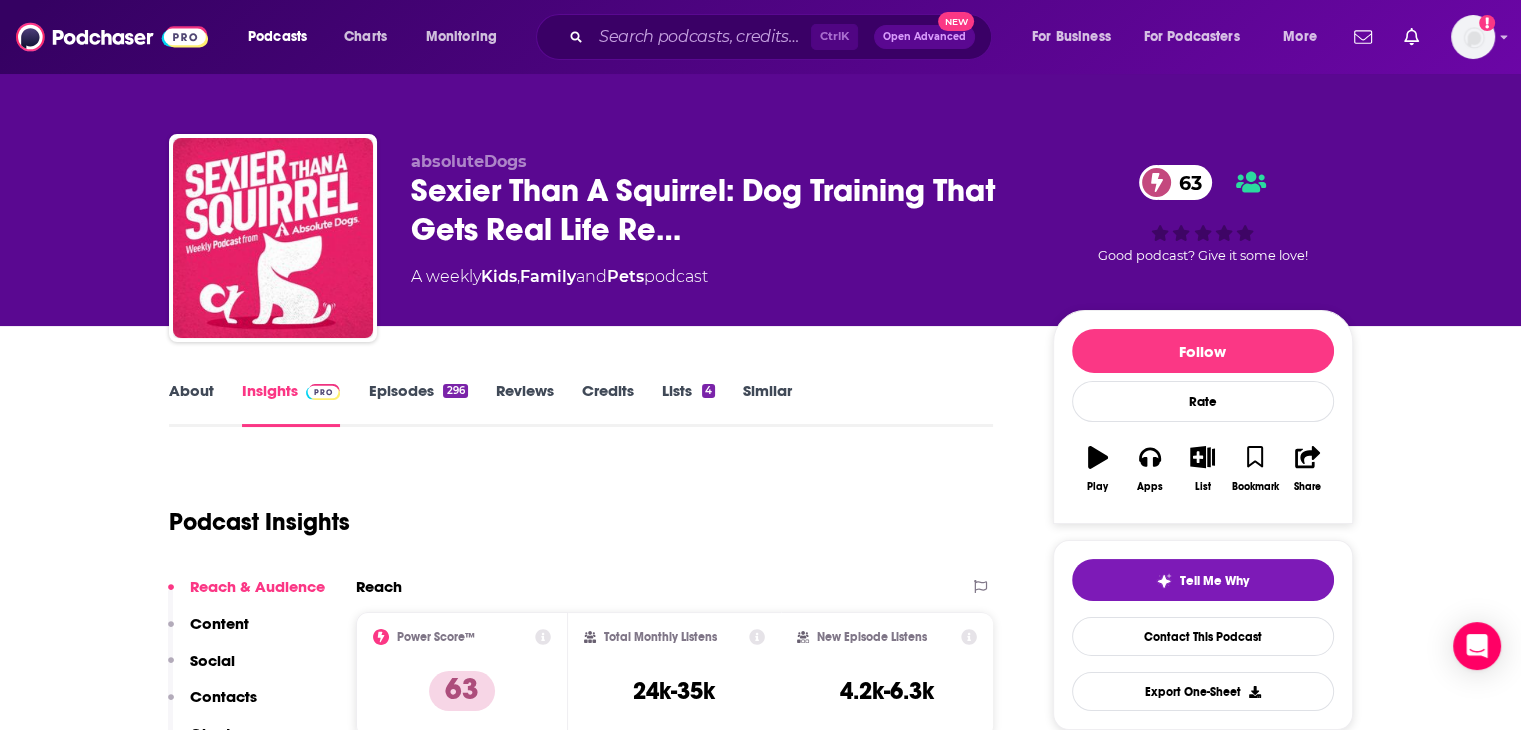 click on "Episodes 296" at bounding box center (417, 404) 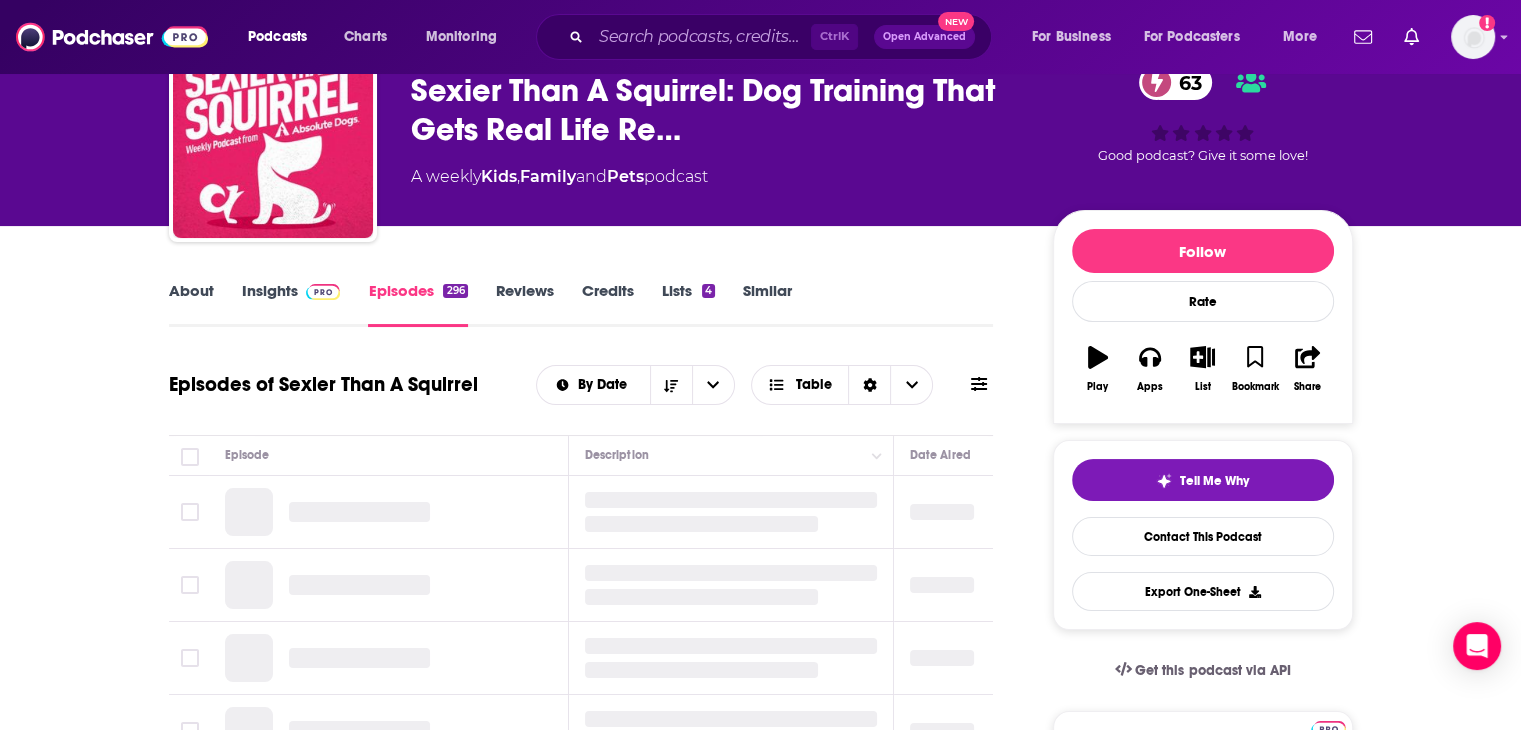 scroll, scrollTop: 200, scrollLeft: 0, axis: vertical 